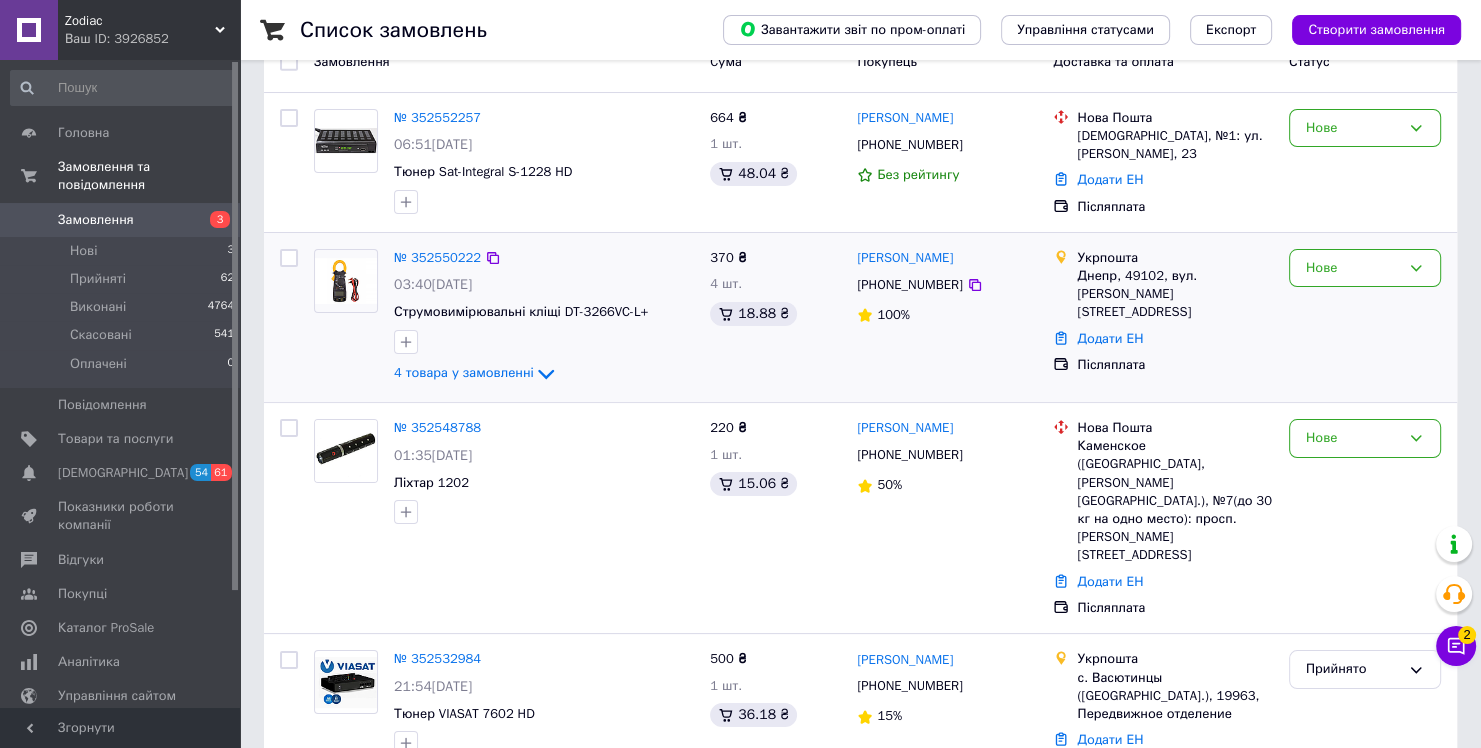 scroll, scrollTop: 100, scrollLeft: 0, axis: vertical 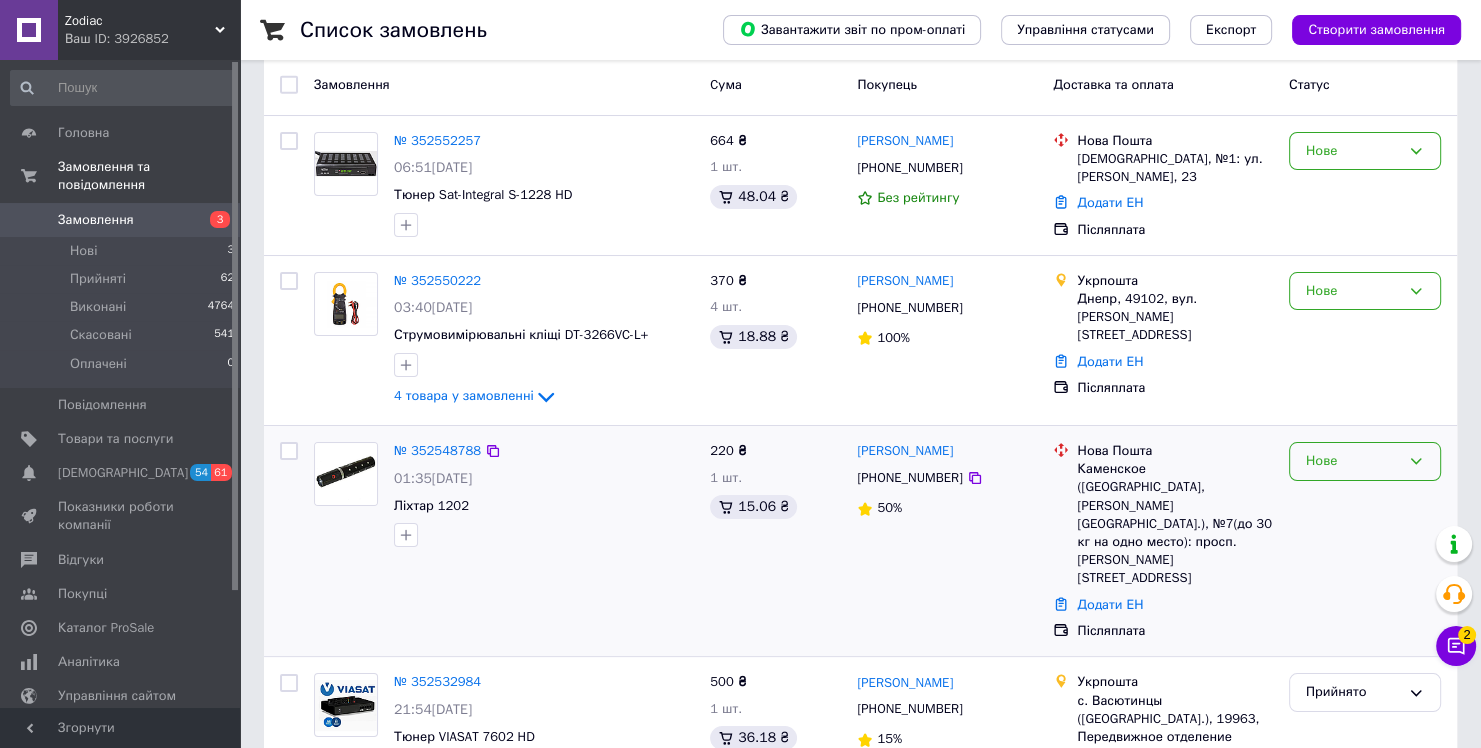 click on "Нове" at bounding box center (1365, 461) 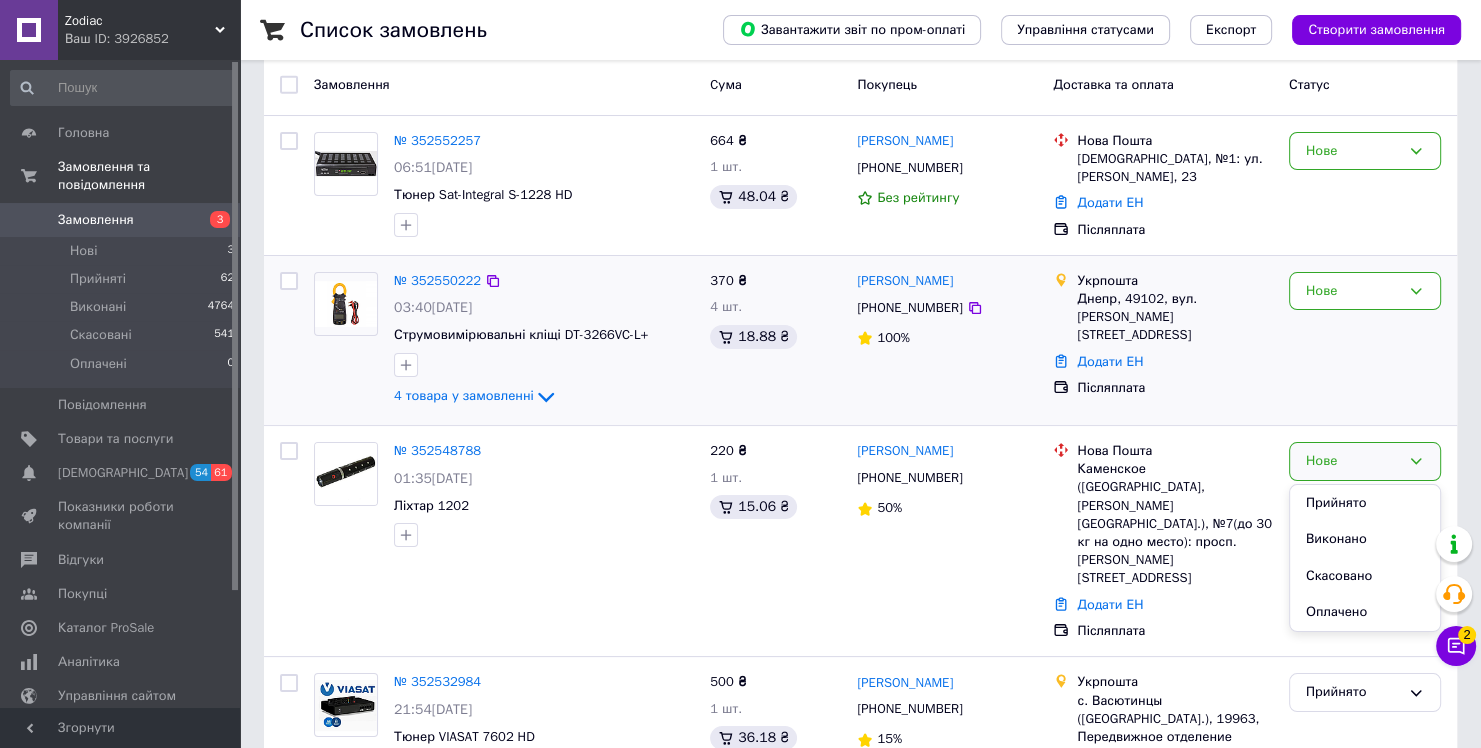 drag, startPoint x: 1392, startPoint y: 493, endPoint x: 632, endPoint y: 352, distance: 772.96893 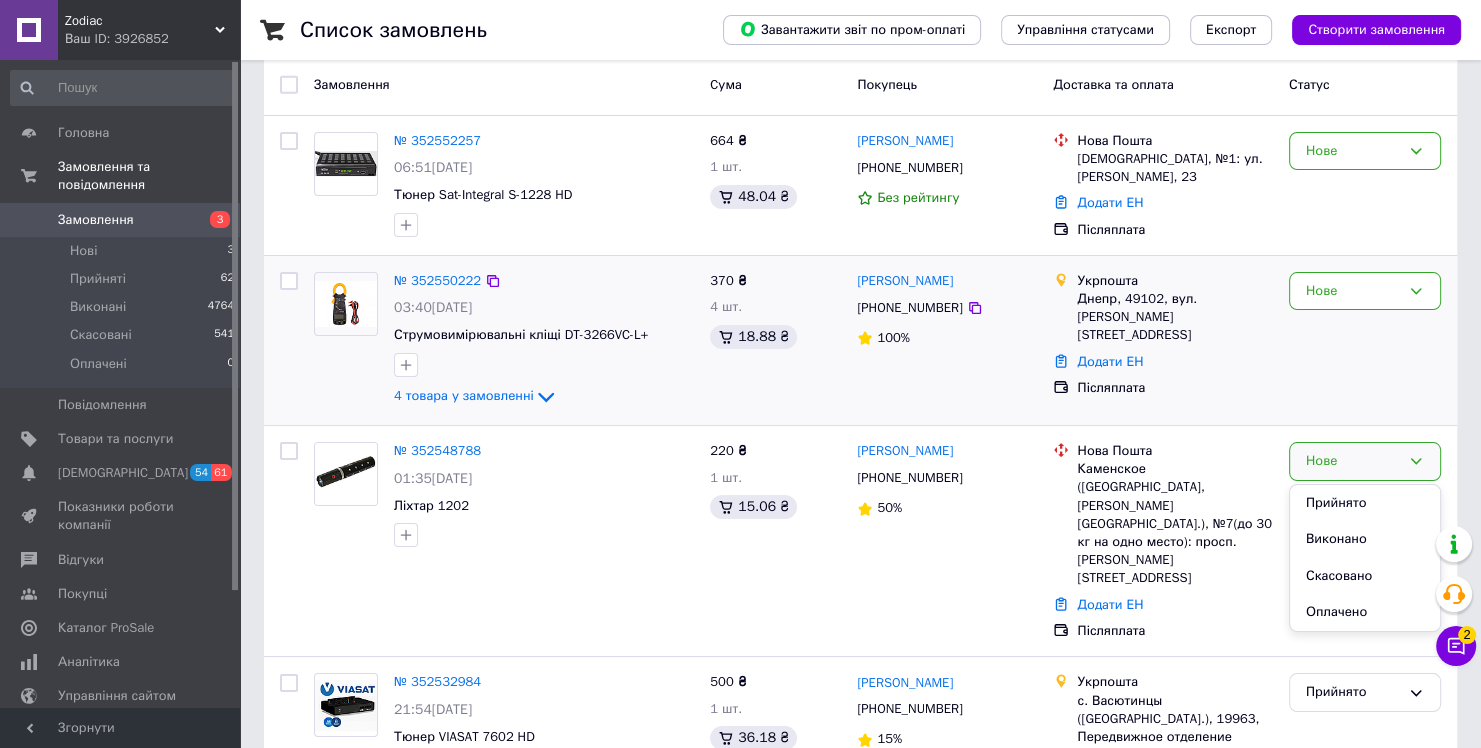 click on "Прийнято" at bounding box center [1365, 503] 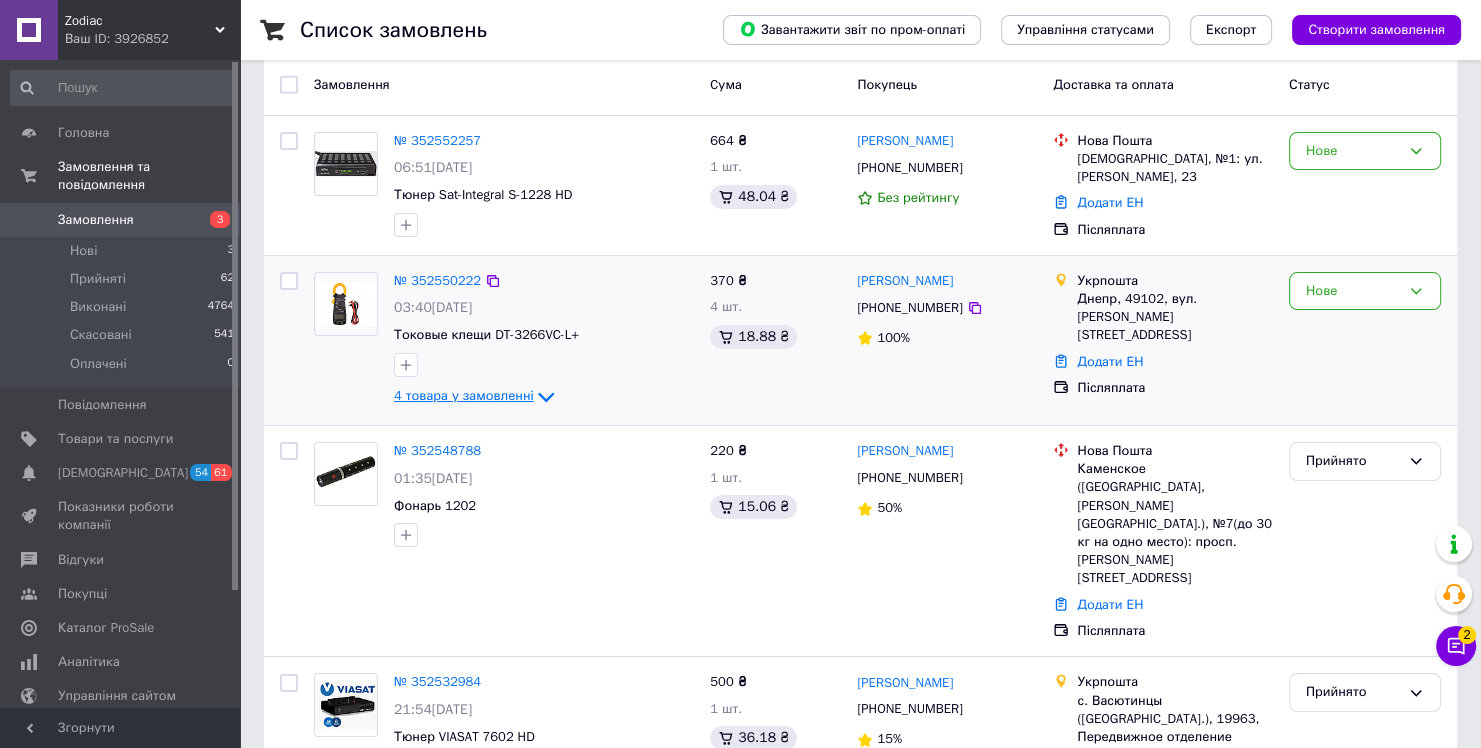 click on "4 товара у замовленні" at bounding box center [464, 396] 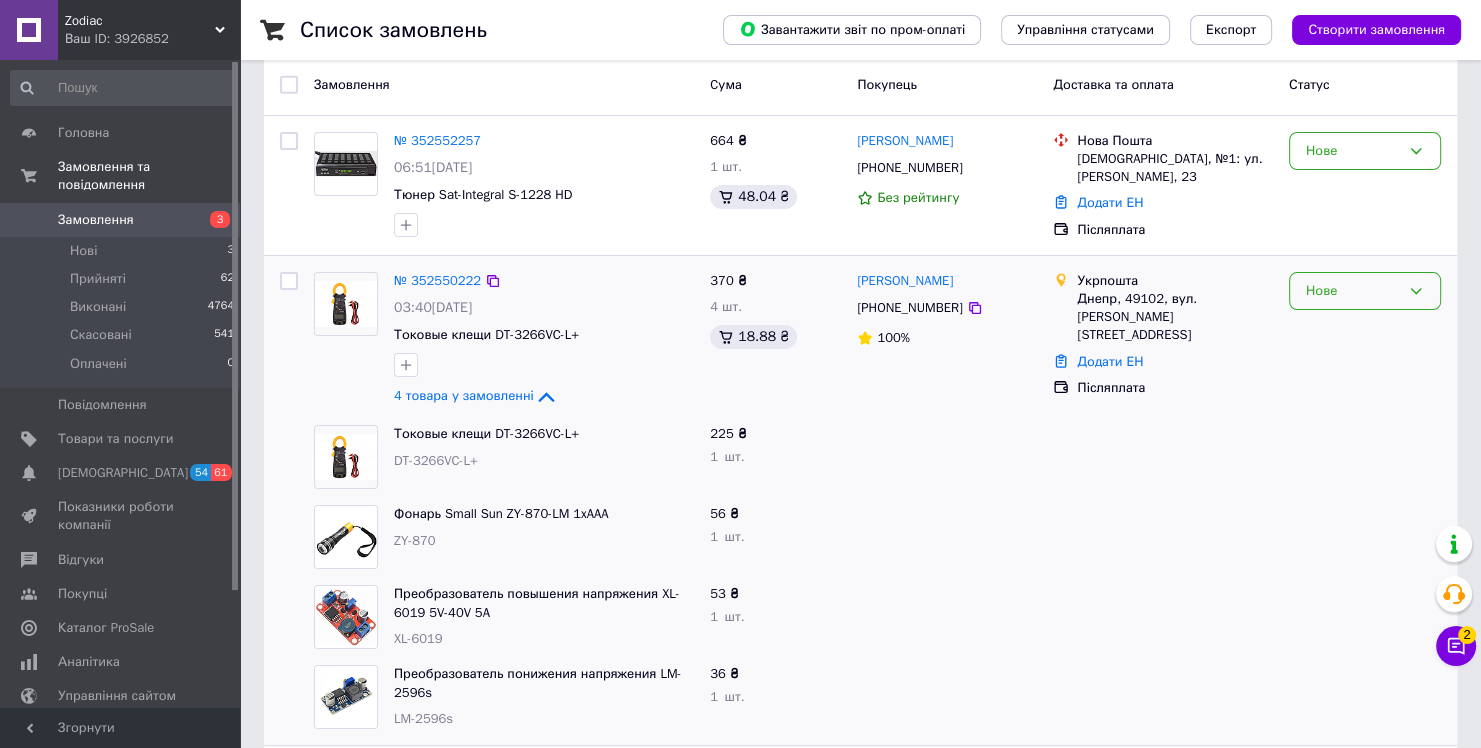 click on "Нове" at bounding box center [1365, 291] 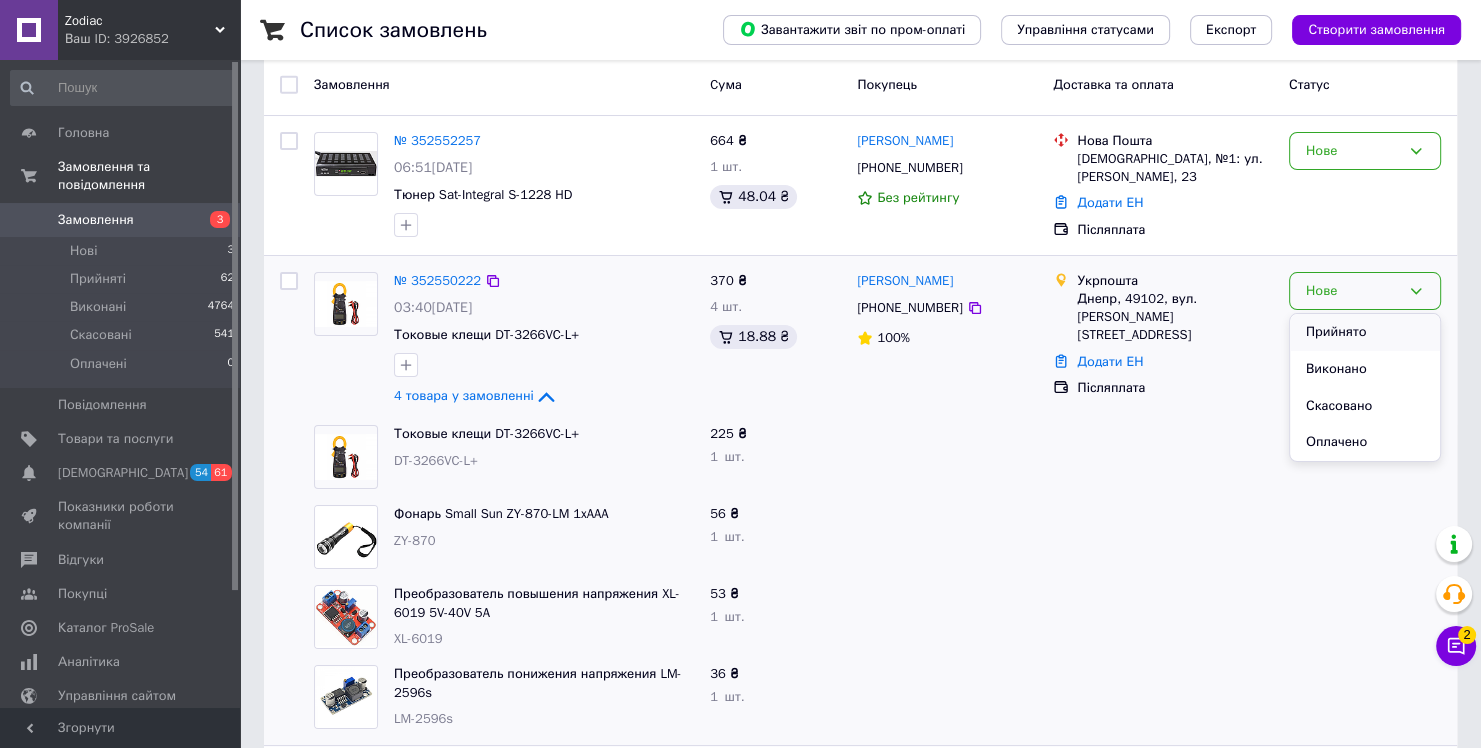 click on "Прийнято" at bounding box center (1365, 332) 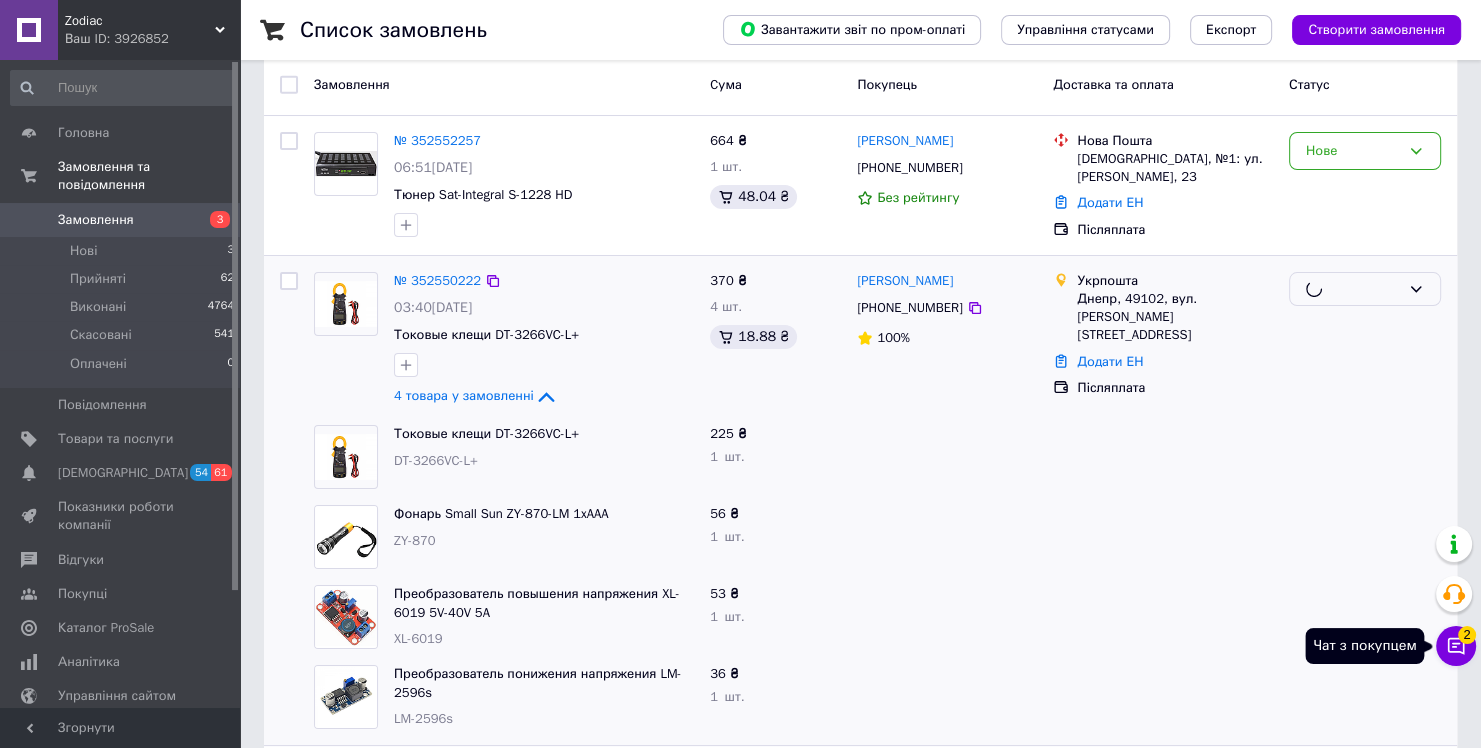 click 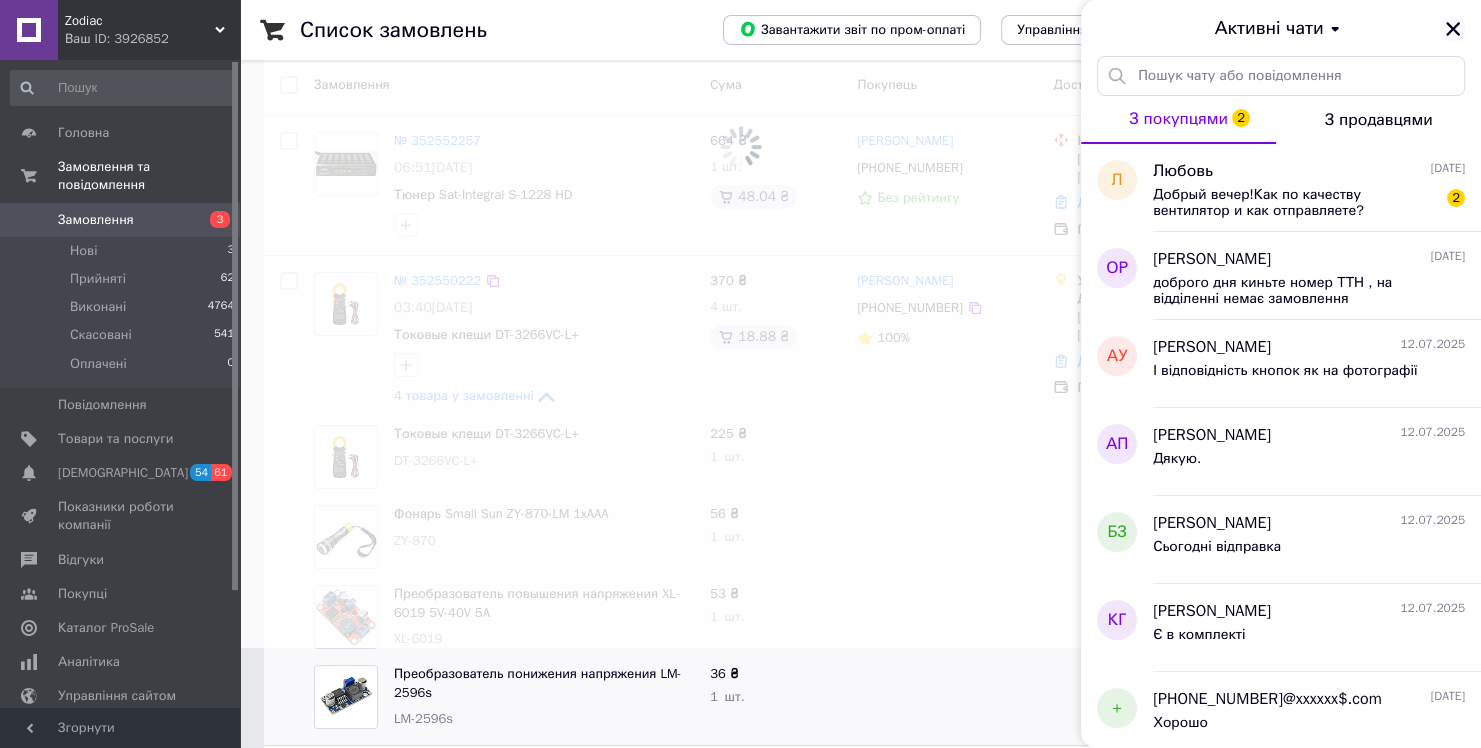 click at bounding box center (1453, 29) 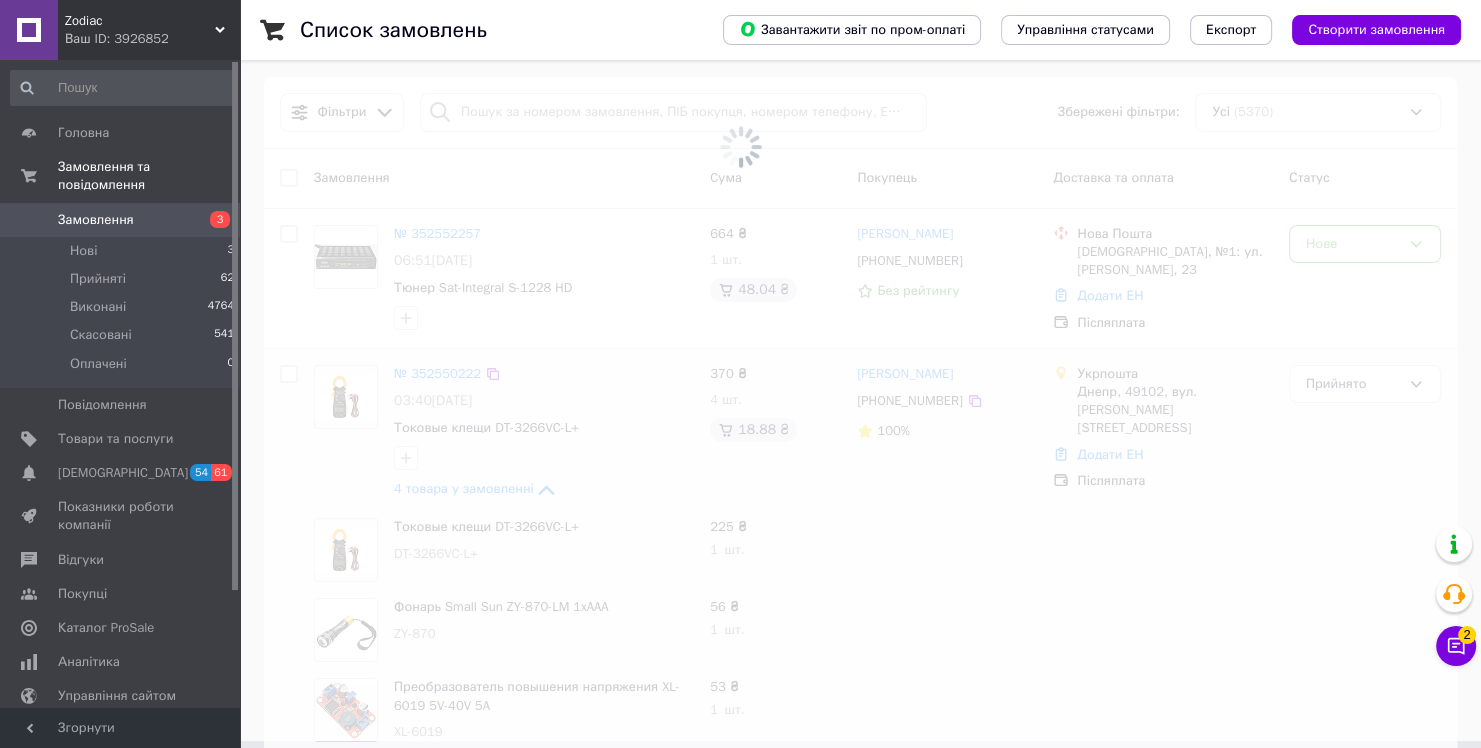 scroll, scrollTop: 0, scrollLeft: 0, axis: both 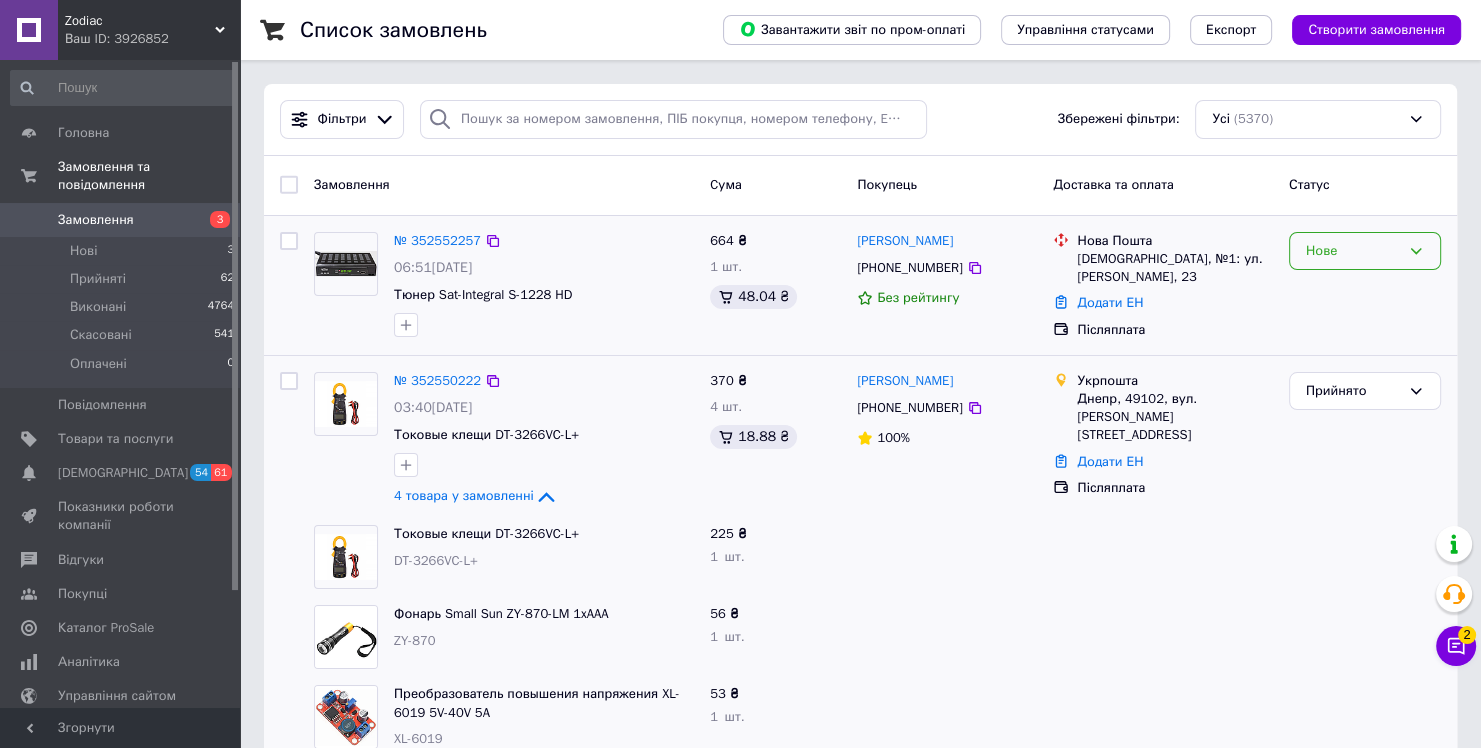 click on "Нове" at bounding box center [1353, 251] 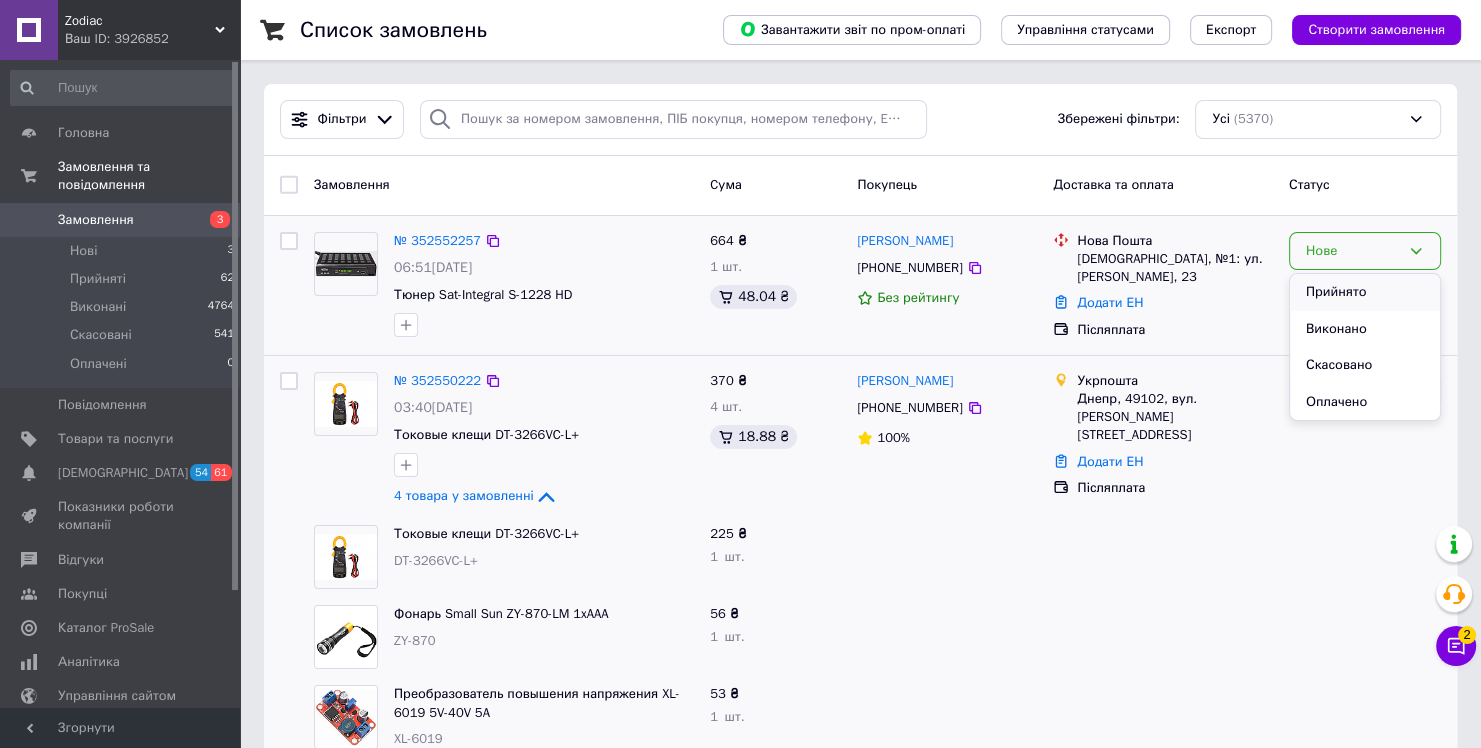 click on "Прийнято" at bounding box center [1365, 292] 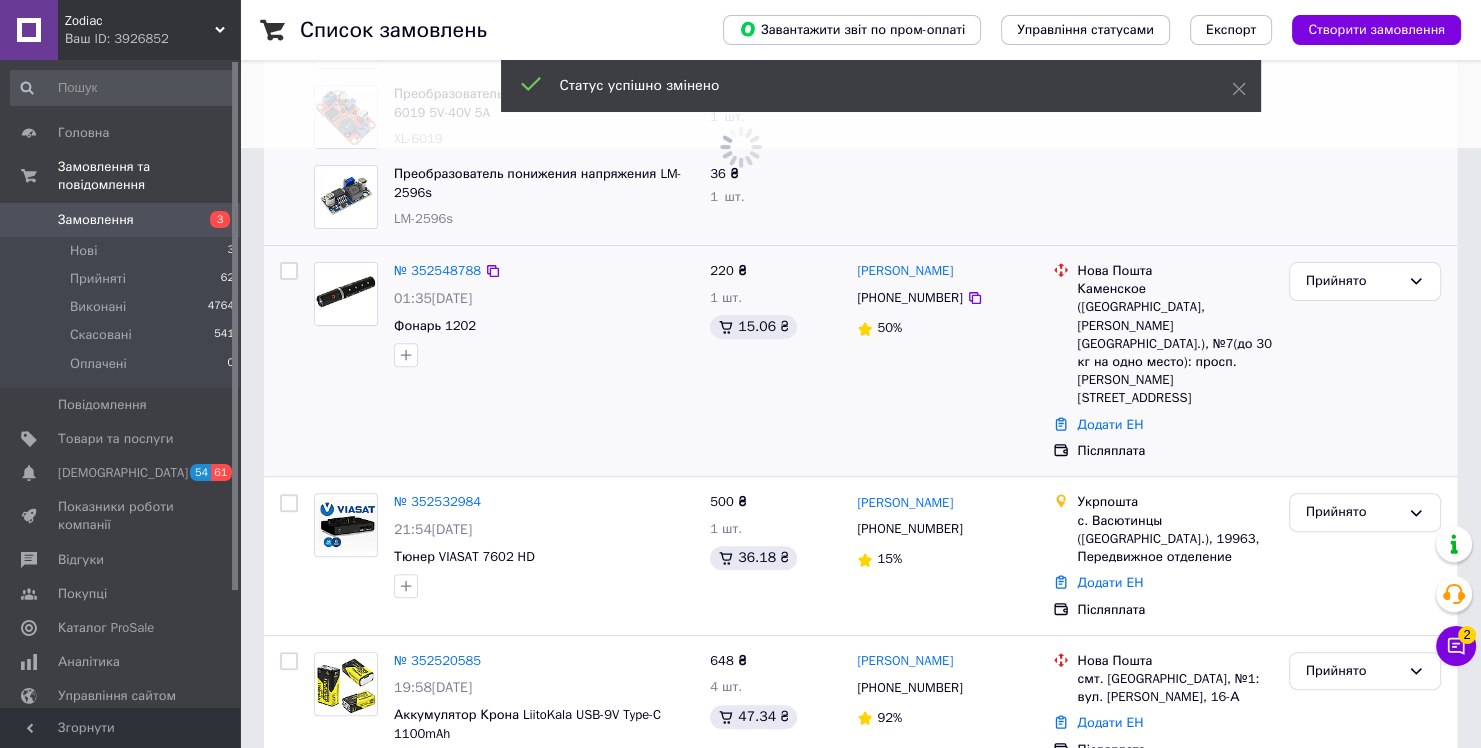 scroll, scrollTop: 1200, scrollLeft: 0, axis: vertical 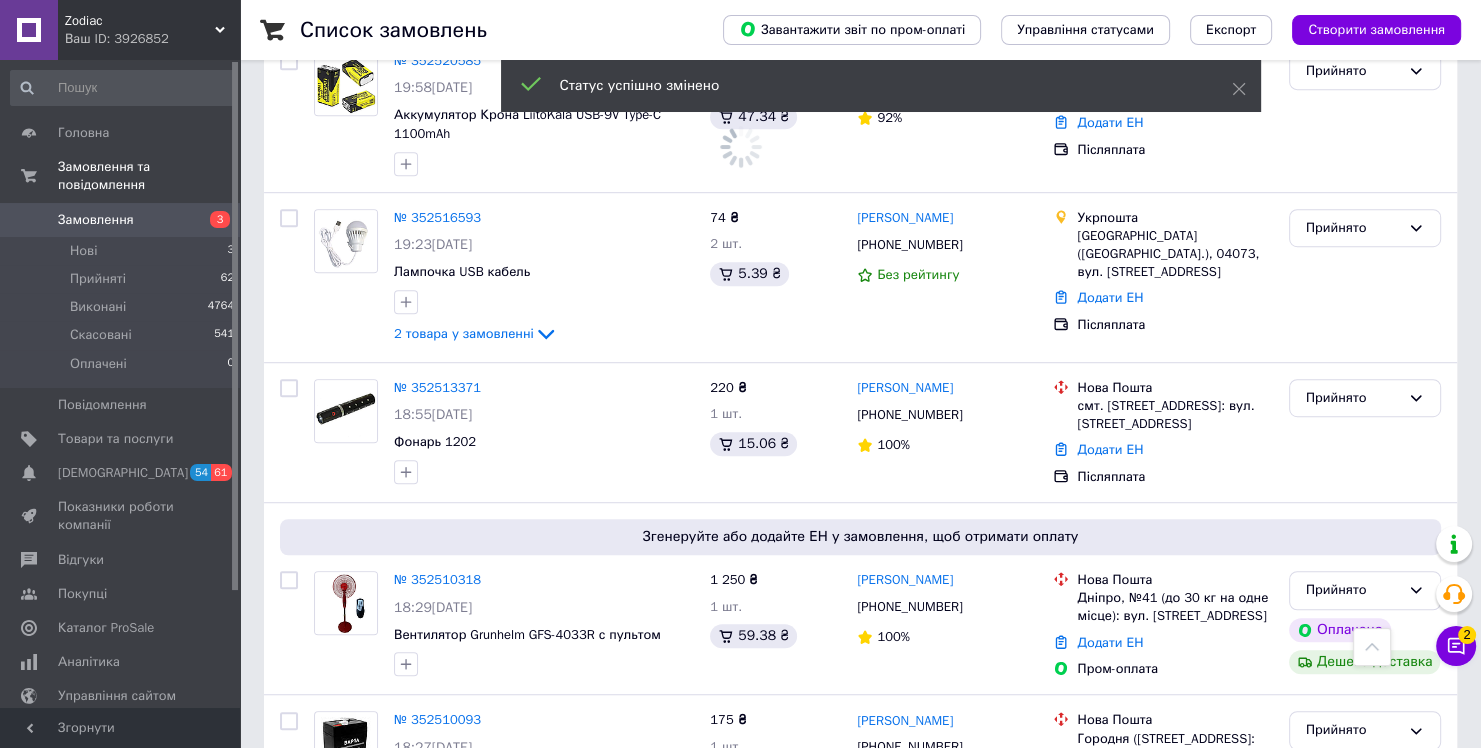 drag, startPoint x: 1433, startPoint y: 664, endPoint x: 1442, endPoint y: 651, distance: 15.811388 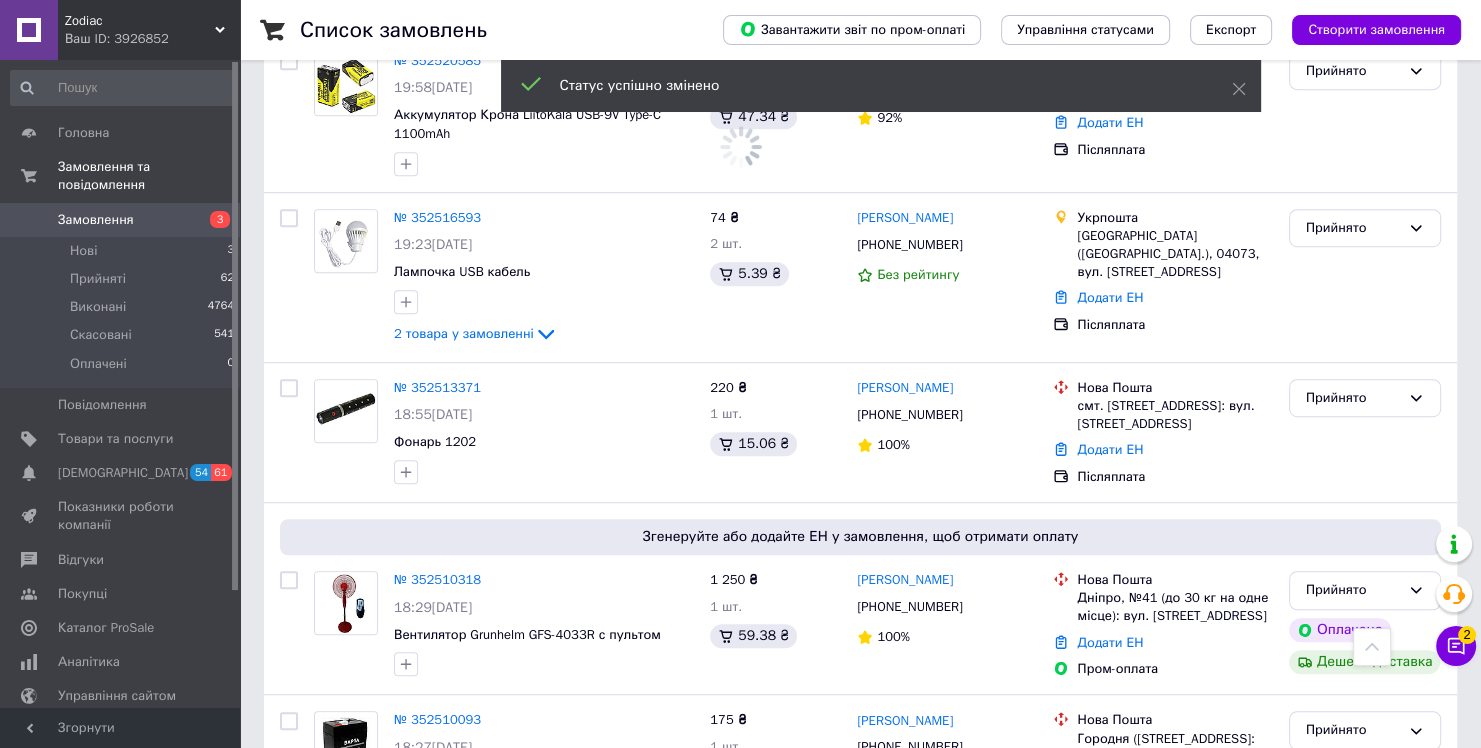 click on "Zodiac Ваш ID: 3926852 Сайт Zodiac Кабінет покупця Перевірити стан системи Сторінка на порталі Довідка Вийти Головна Замовлення та повідомлення Замовлення 3 Нові 3 Прийняті 62 Виконані 4764 Скасовані 541 Оплачені 0 Повідомлення 0 Товари та послуги Сповіщення 54 61 Показники роботи компанії Відгуки Покупці Каталог ProSale Аналітика Управління сайтом Гаманець компанії [PERSON_NAME] Тарифи та рахунки Prom мікс 1 000 Згорнути
Список замовлень   Завантажити звіт по пром-оплаті Управління статусами Експорт Фільтри 100%" at bounding box center (740, 8287) 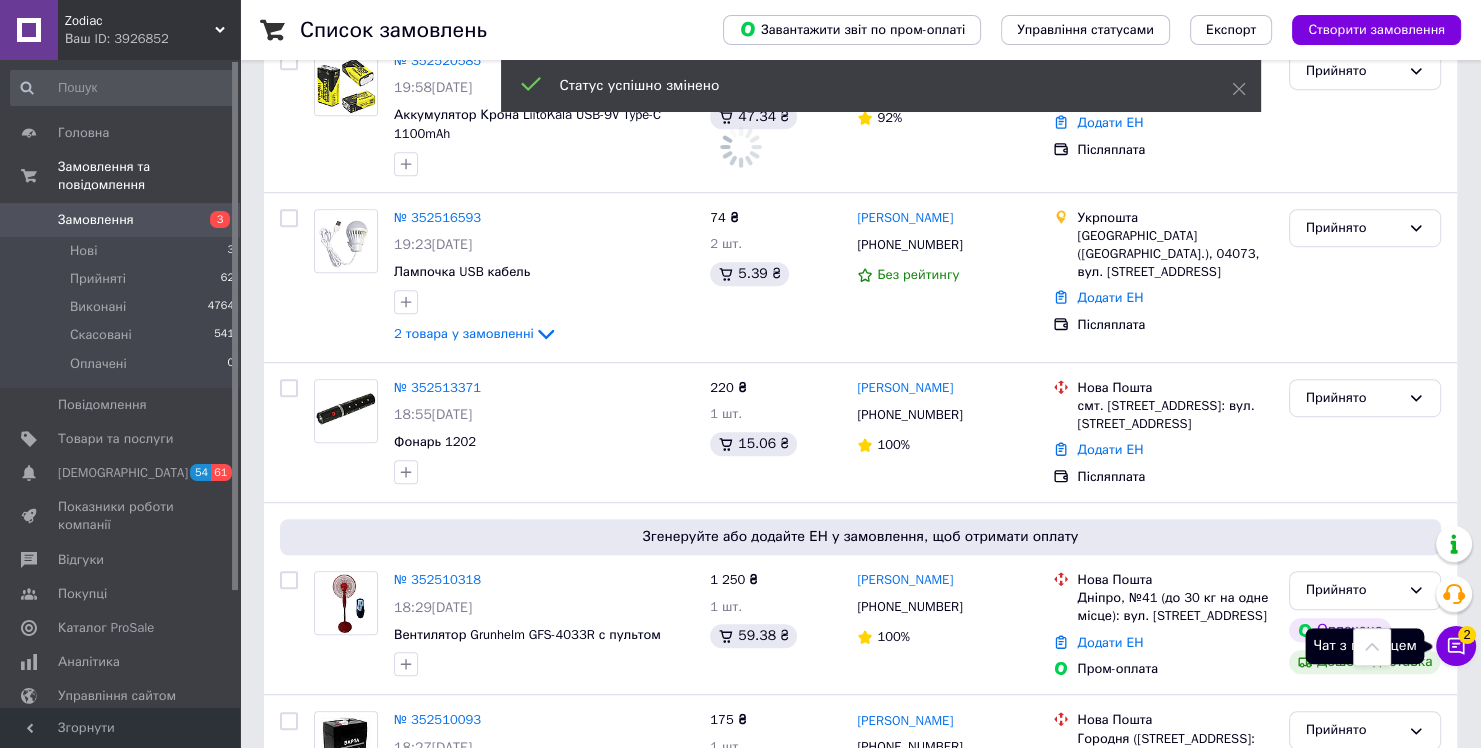 click on "Чат з покупцем 2" at bounding box center [1456, 646] 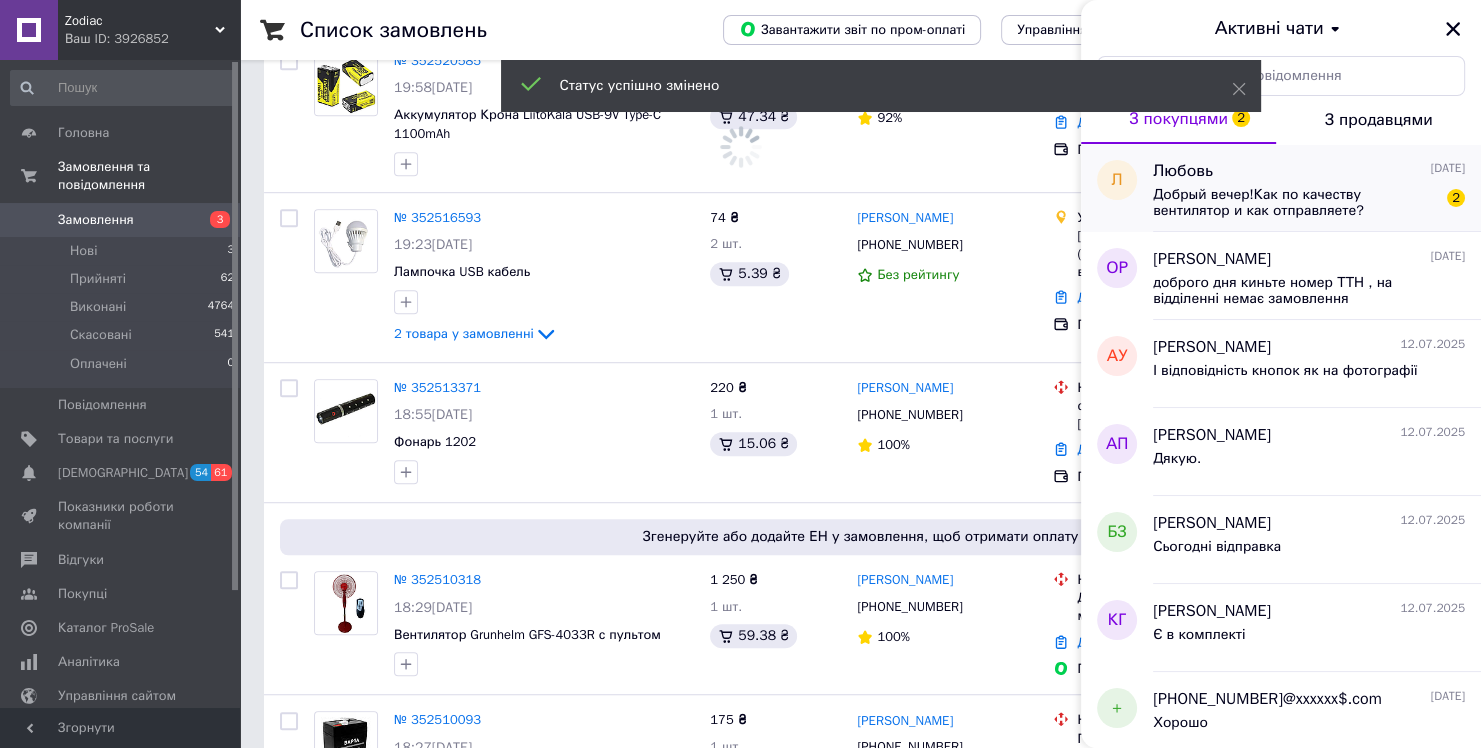 click on "Добрый вечер!Как по качеству вентилятор и как отправляете? 2" at bounding box center (1309, 201) 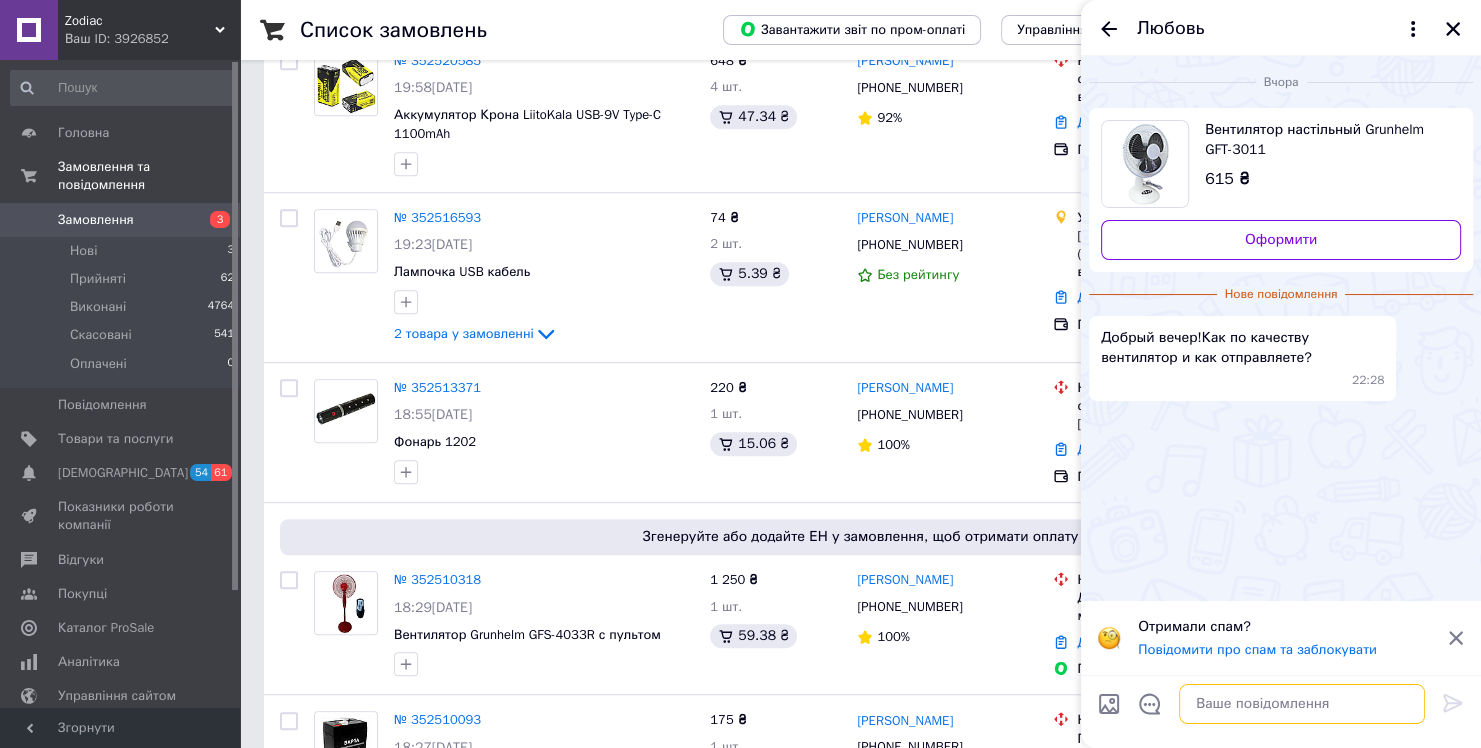 click at bounding box center (1302, 704) 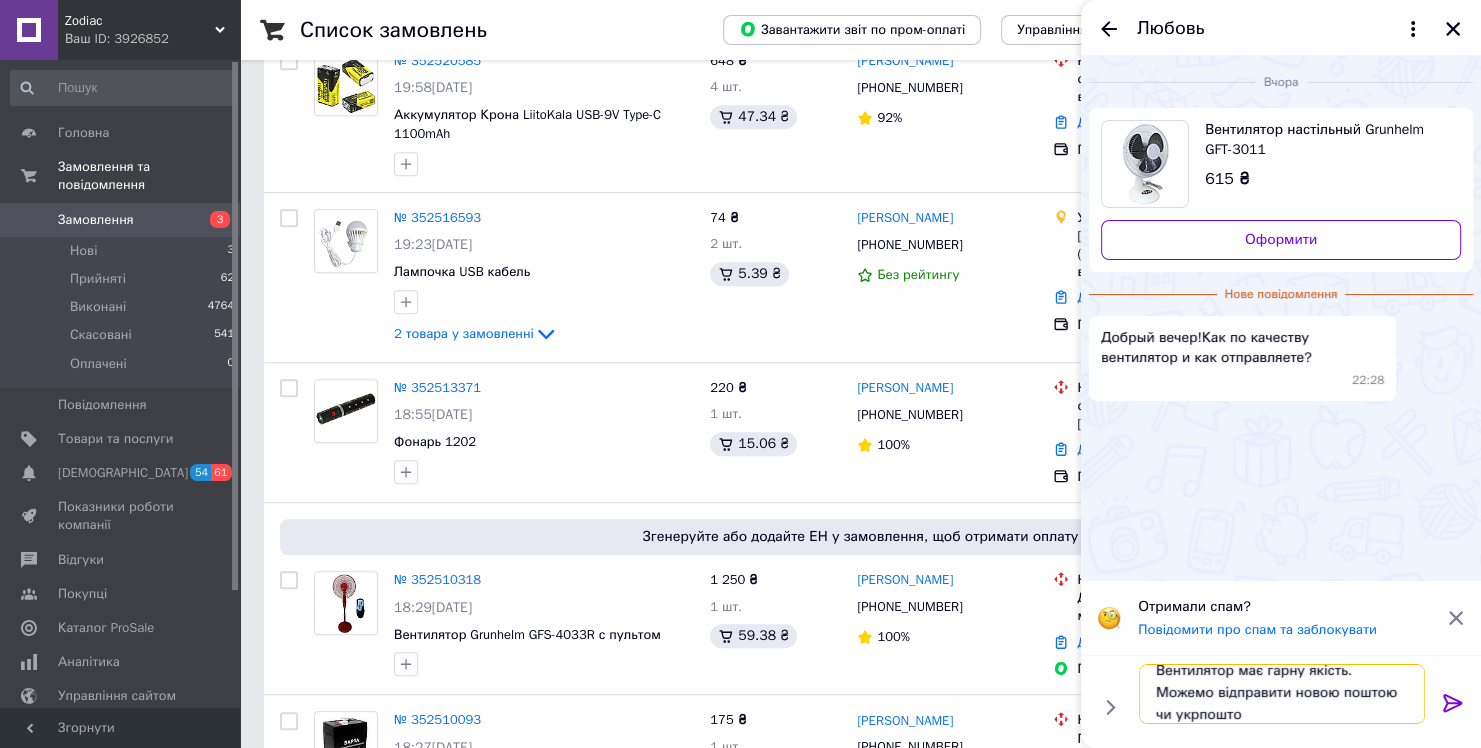 scroll, scrollTop: 1, scrollLeft: 0, axis: vertical 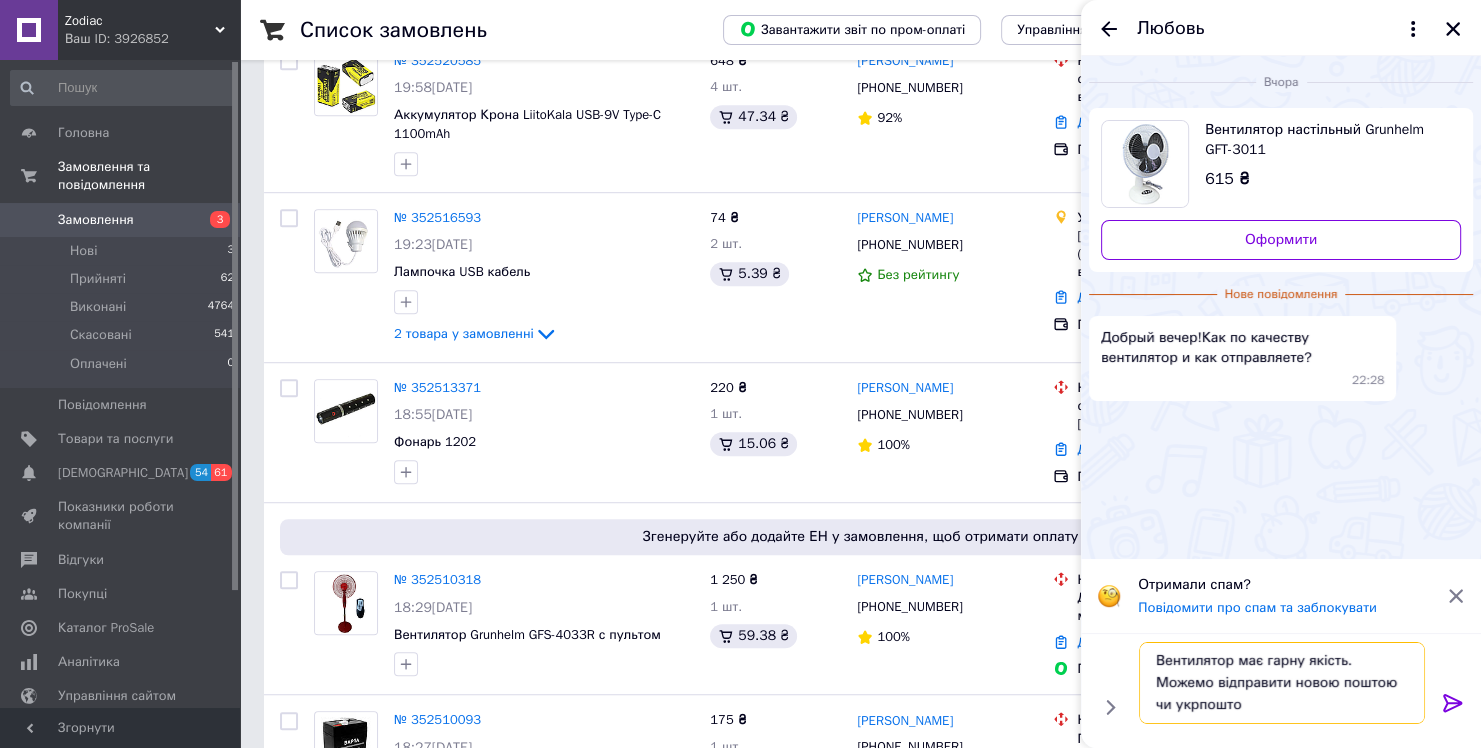 type on "Вентилятор має гарну якість. Можемо відправити новою поштою чи укрпоштою" 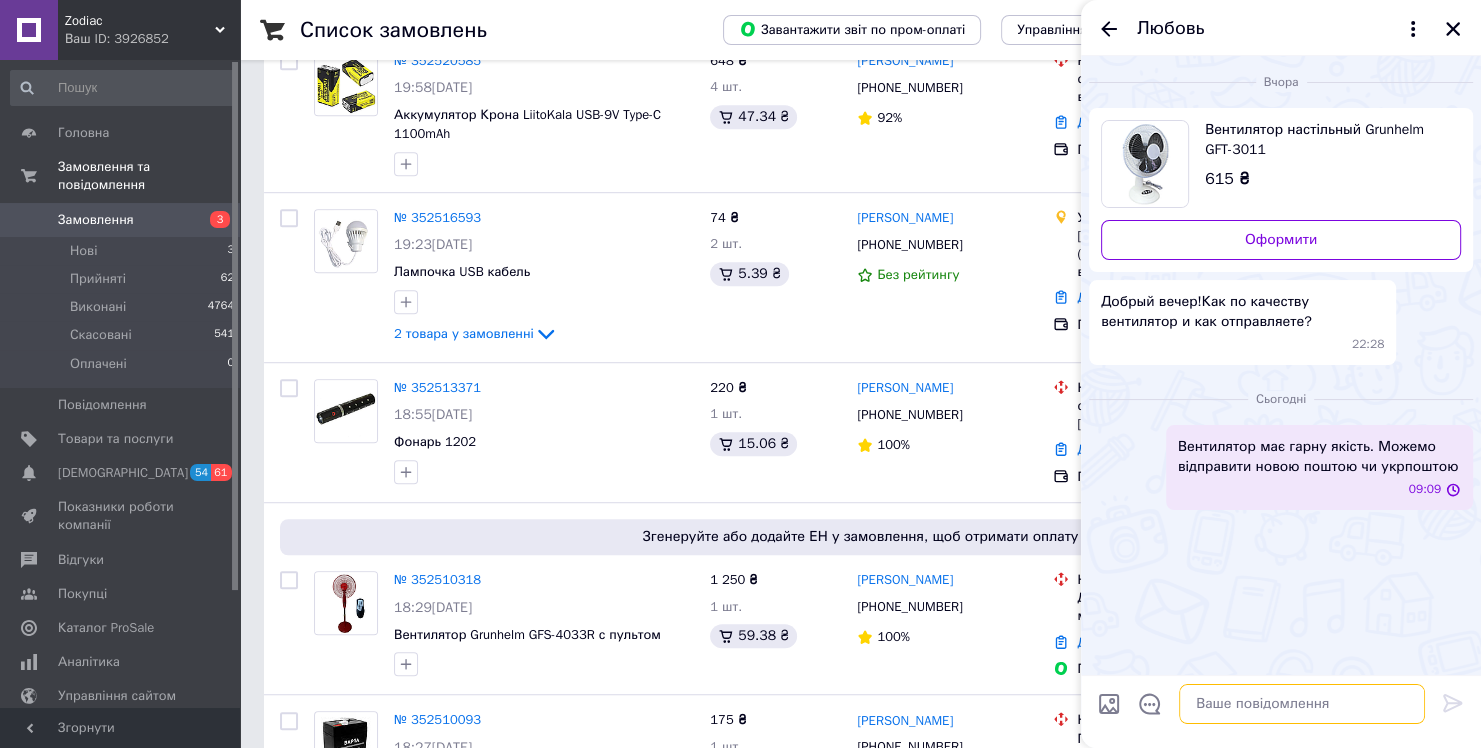scroll, scrollTop: 0, scrollLeft: 0, axis: both 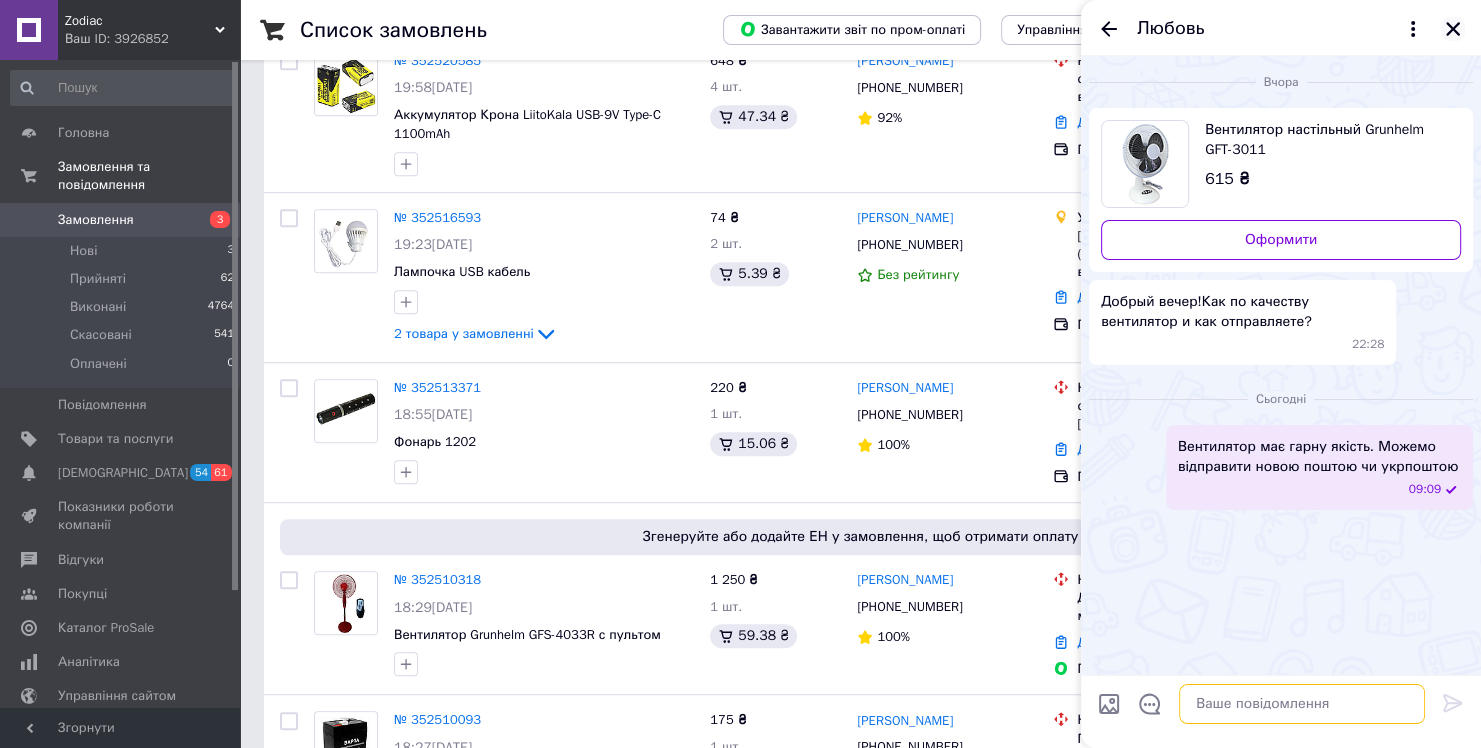 type 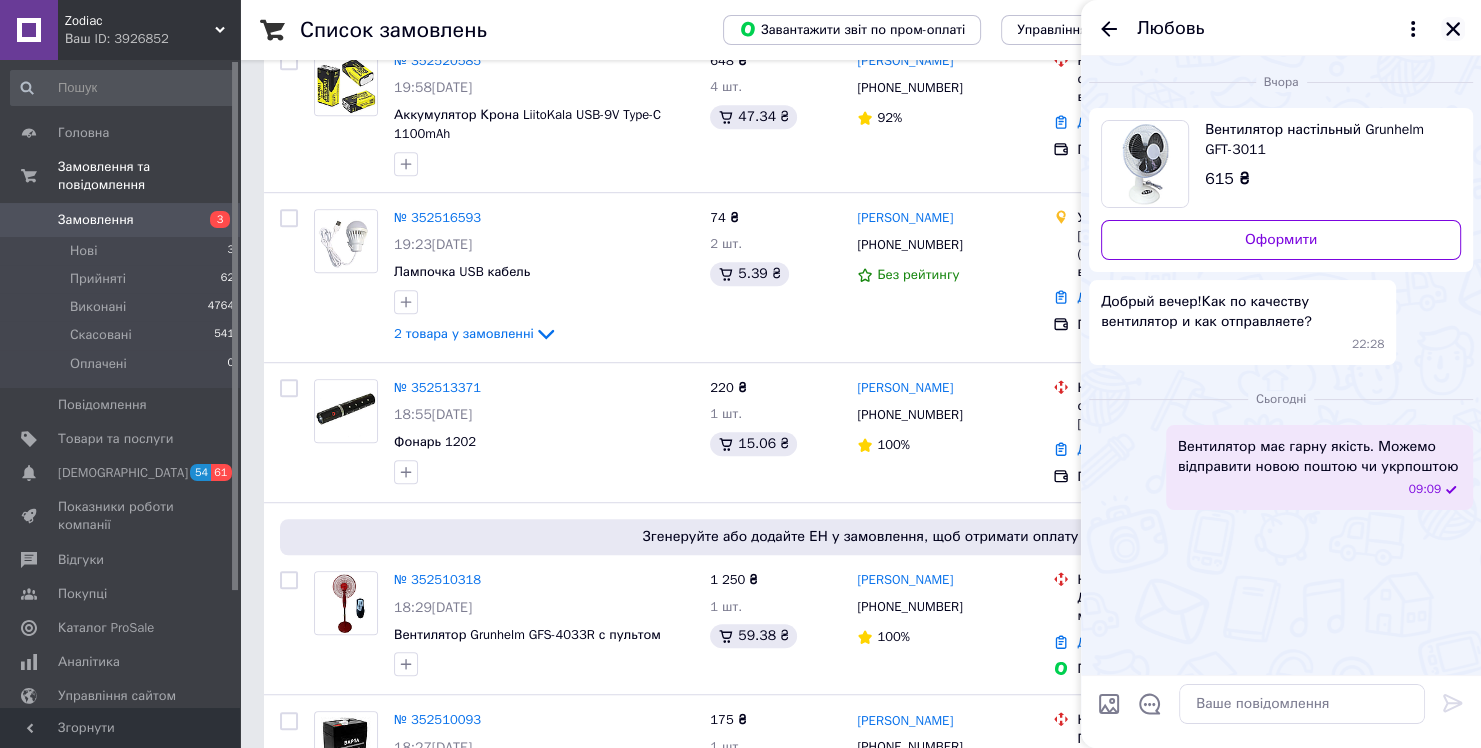 click 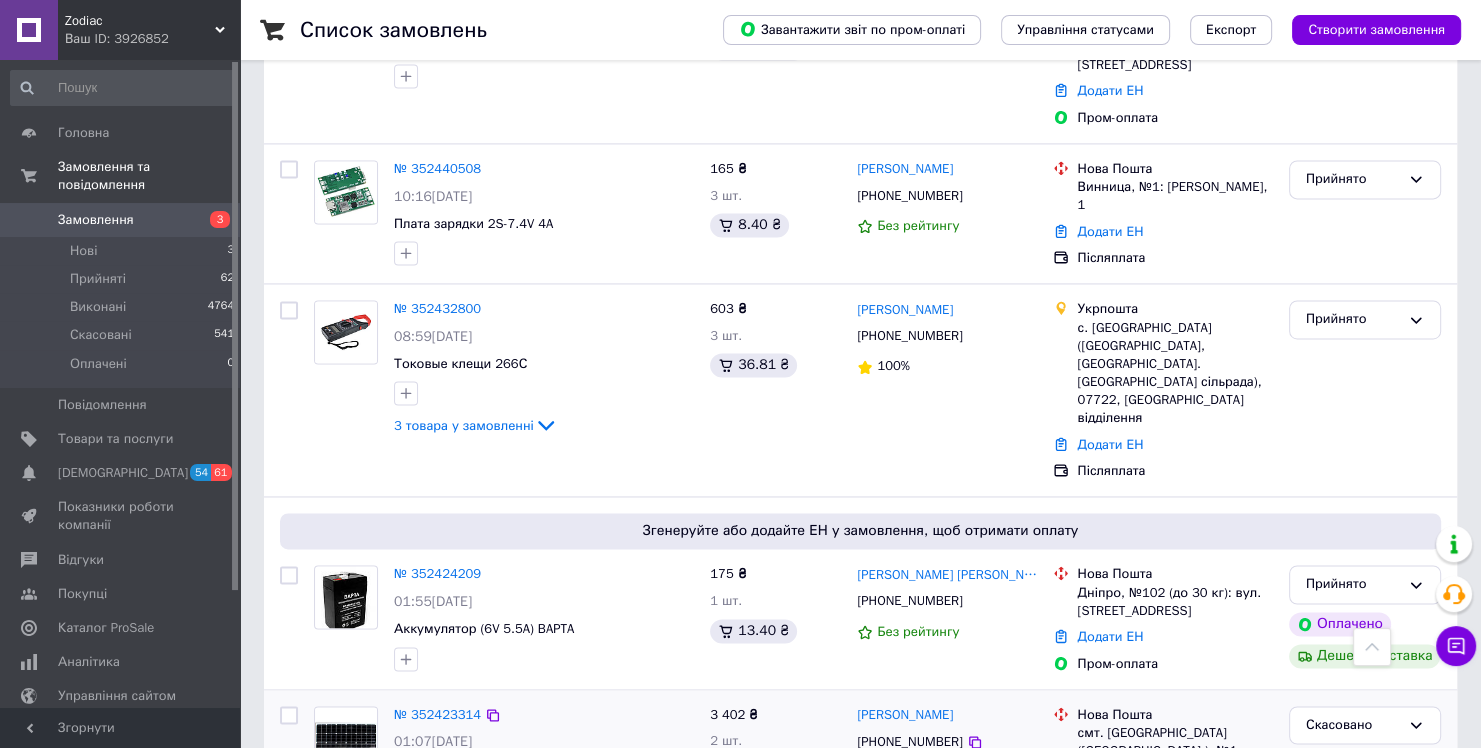 scroll, scrollTop: 2828, scrollLeft: 0, axis: vertical 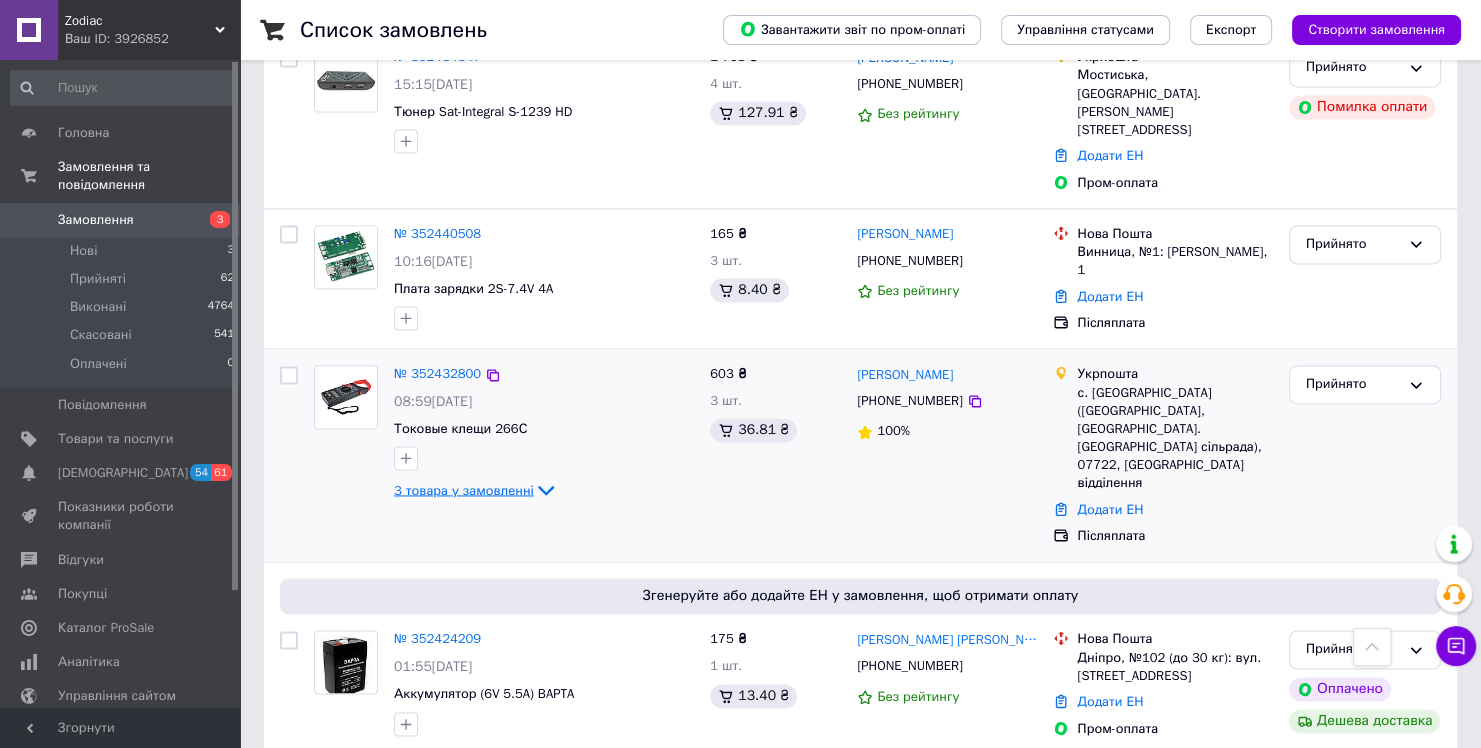 click on "3 товара у замовленні" at bounding box center [464, 489] 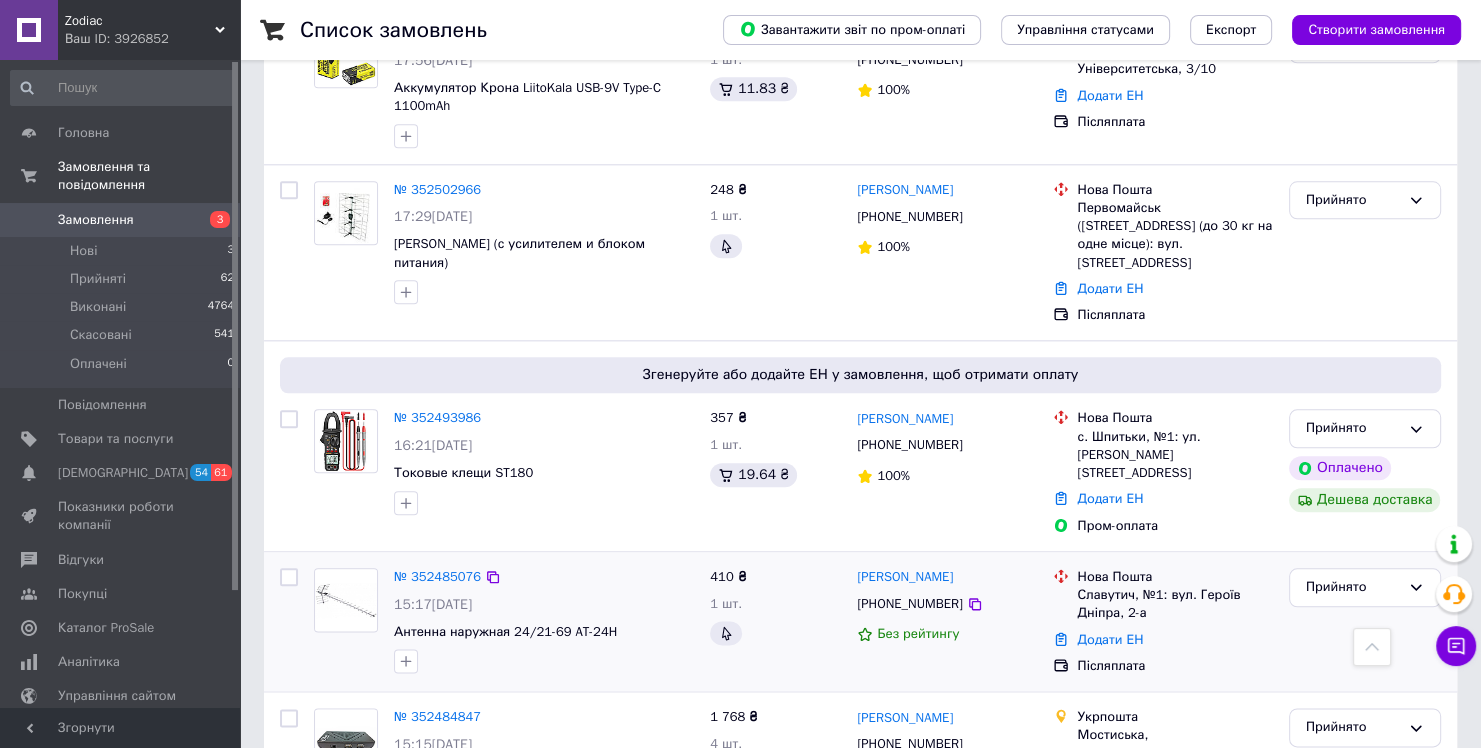 scroll, scrollTop: 2100, scrollLeft: 0, axis: vertical 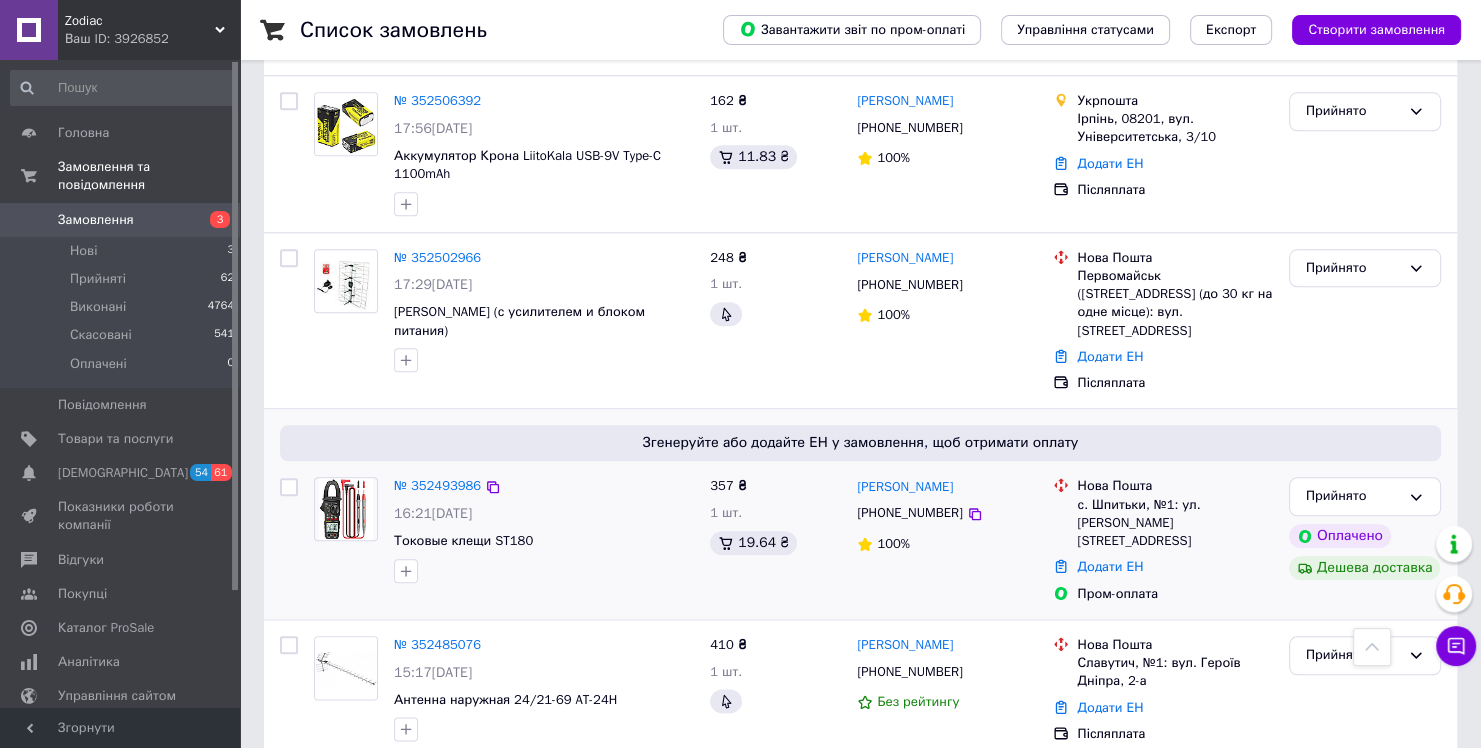 drag, startPoint x: 783, startPoint y: 437, endPoint x: 777, endPoint y: 481, distance: 44.407207 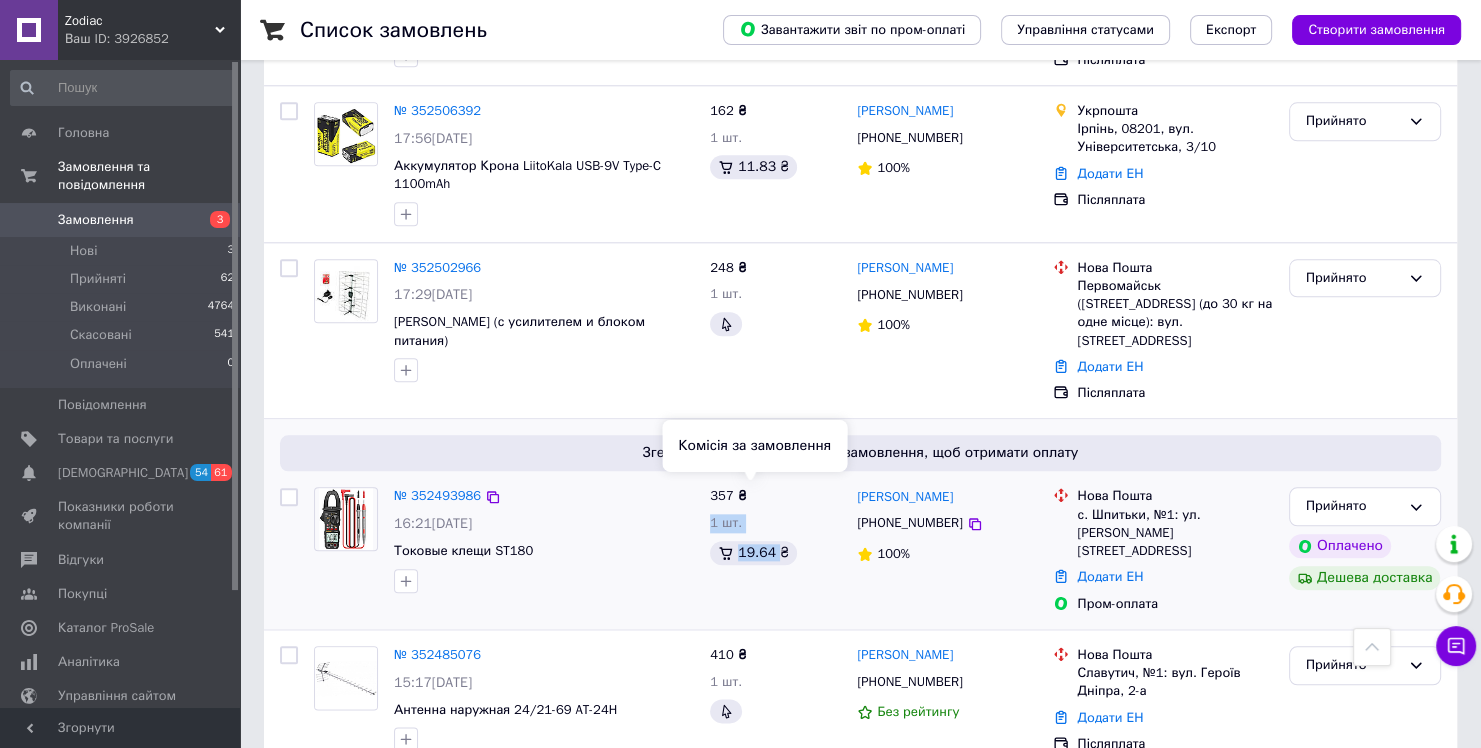 scroll, scrollTop: 2092, scrollLeft: 0, axis: vertical 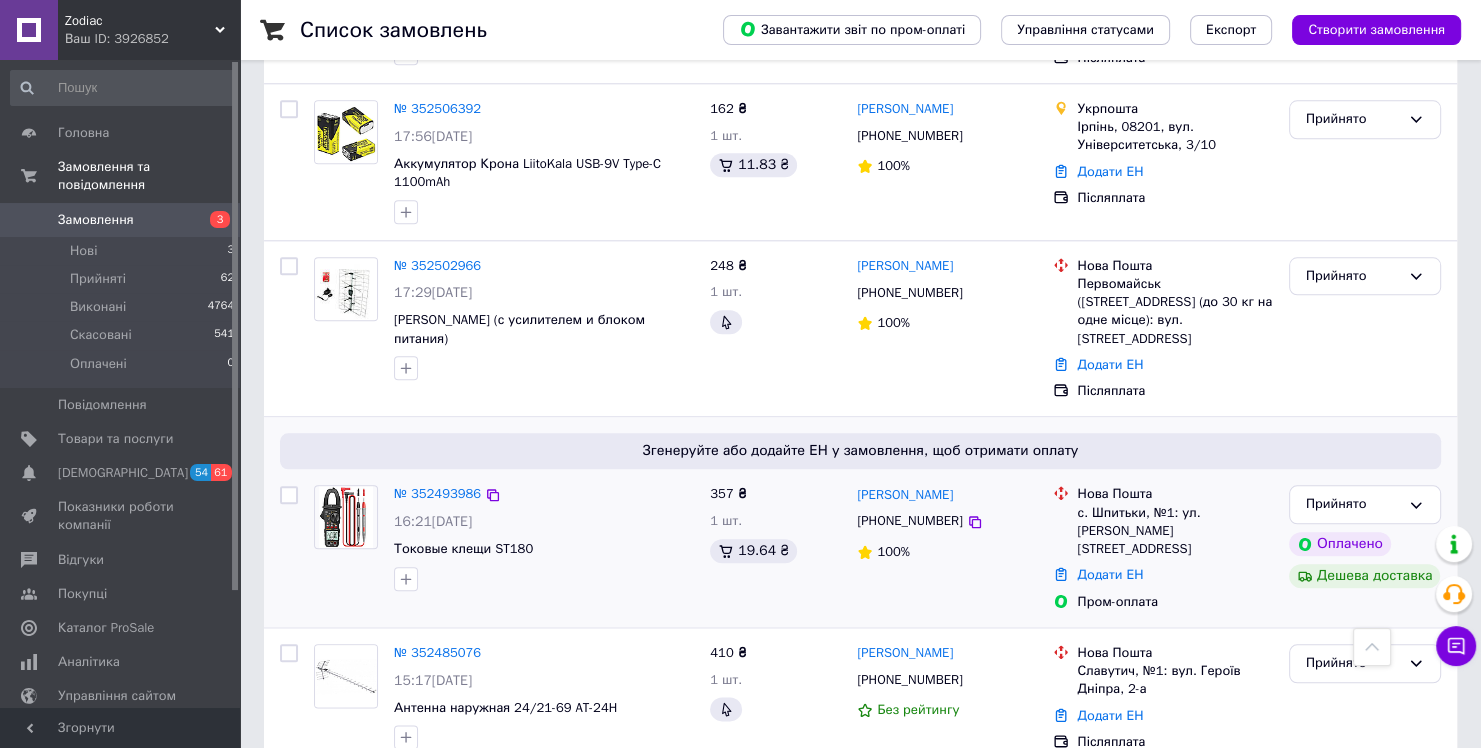 click on "19.64 ₴" at bounding box center (775, 551) 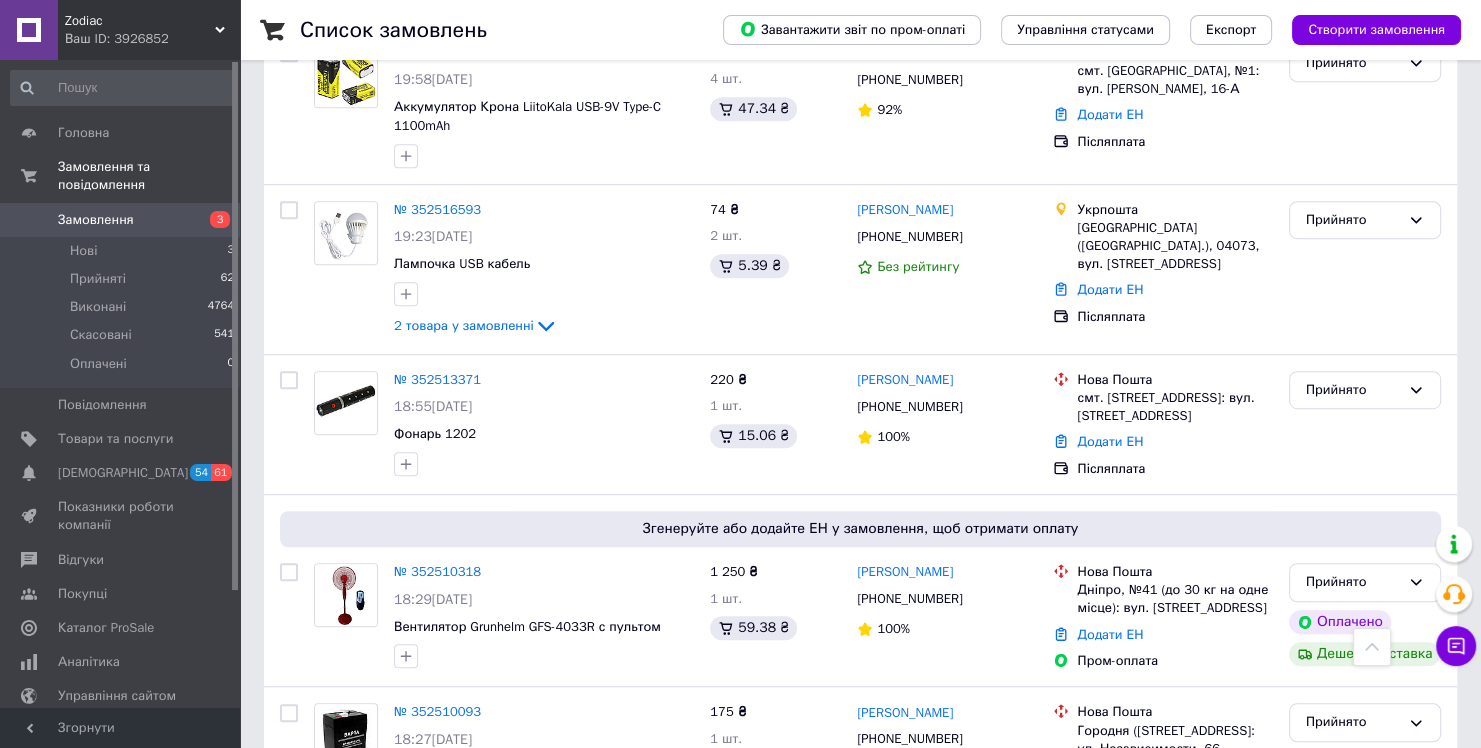 scroll, scrollTop: 1188, scrollLeft: 0, axis: vertical 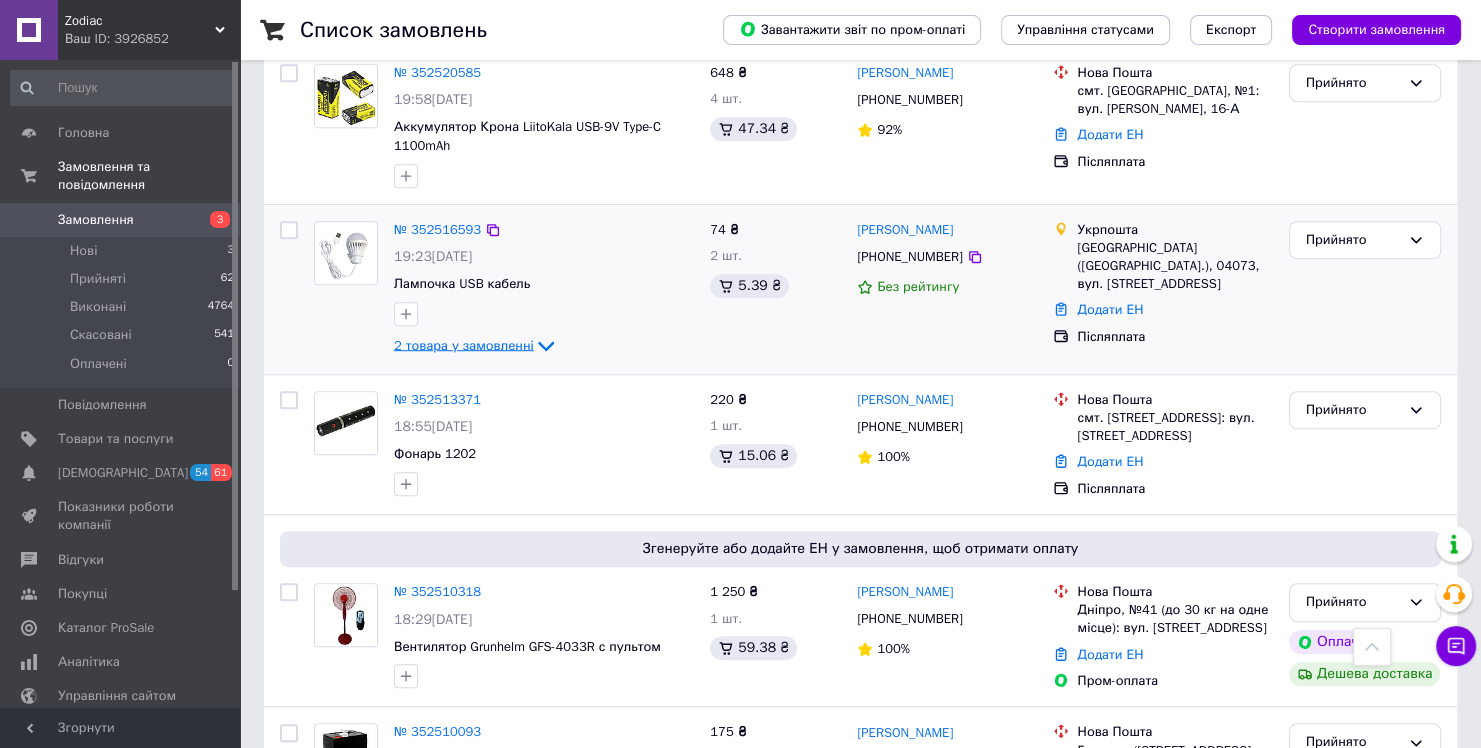 click on "2 товара у замовленні" at bounding box center (464, 344) 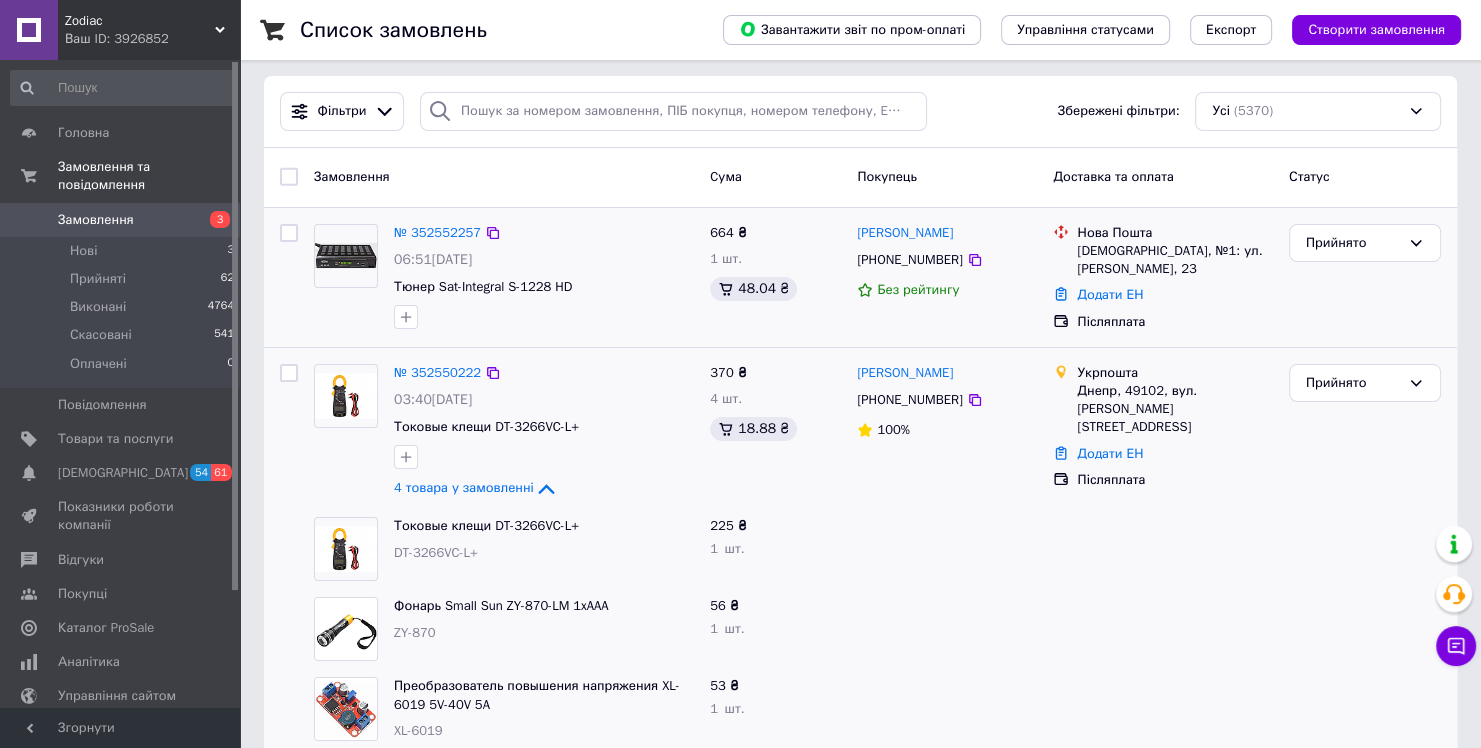 scroll, scrollTop: 0, scrollLeft: 0, axis: both 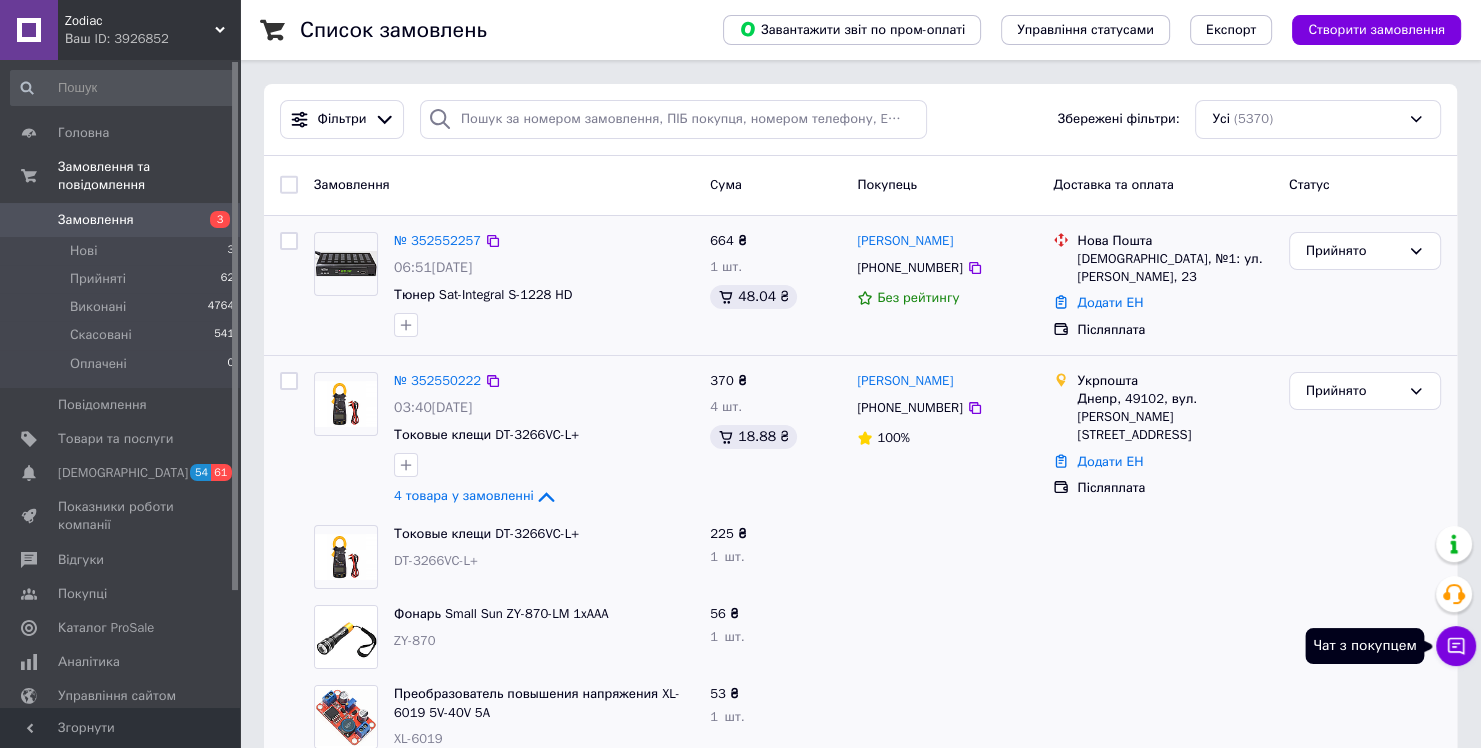 click on "Чат з покупцем" at bounding box center (1456, 646) 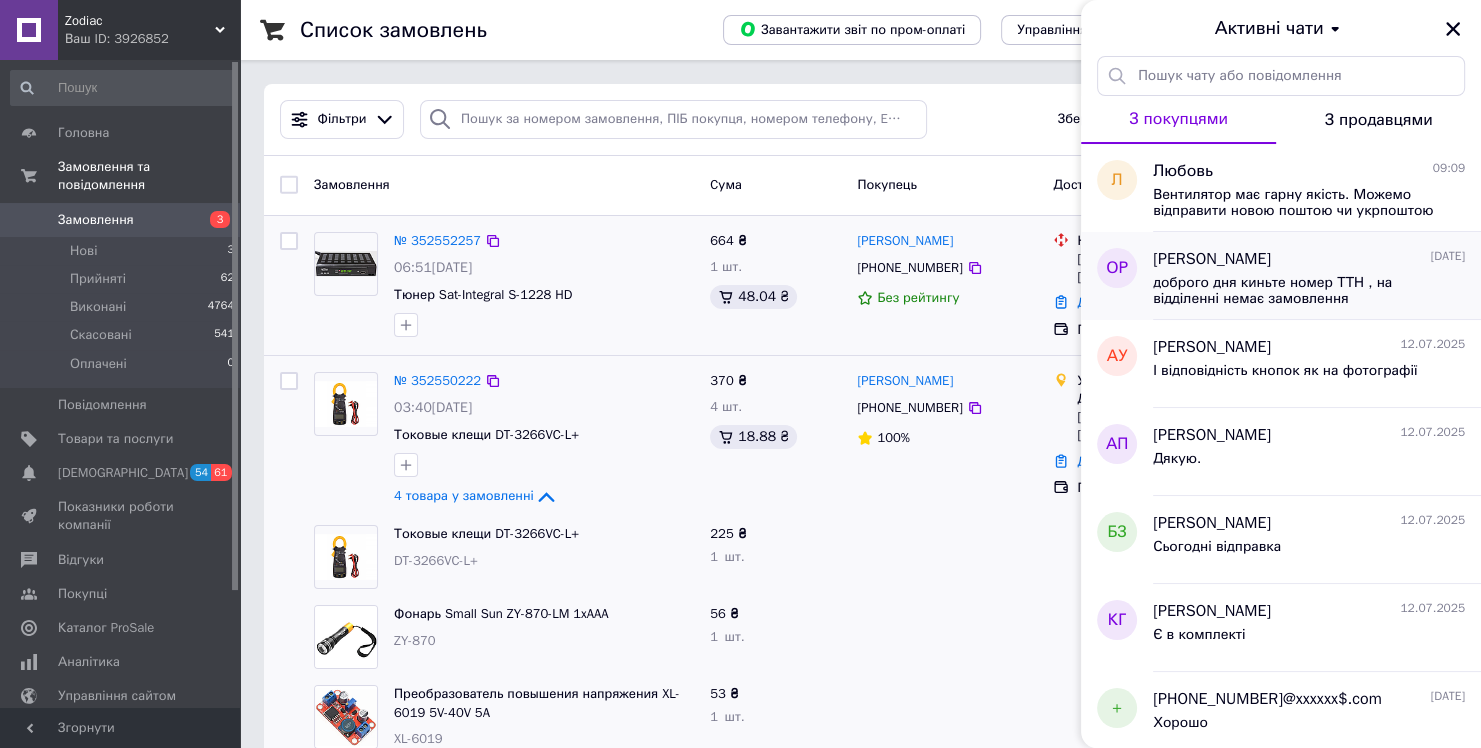 click on "[PERSON_NAME] [DATE]" at bounding box center [1309, 259] 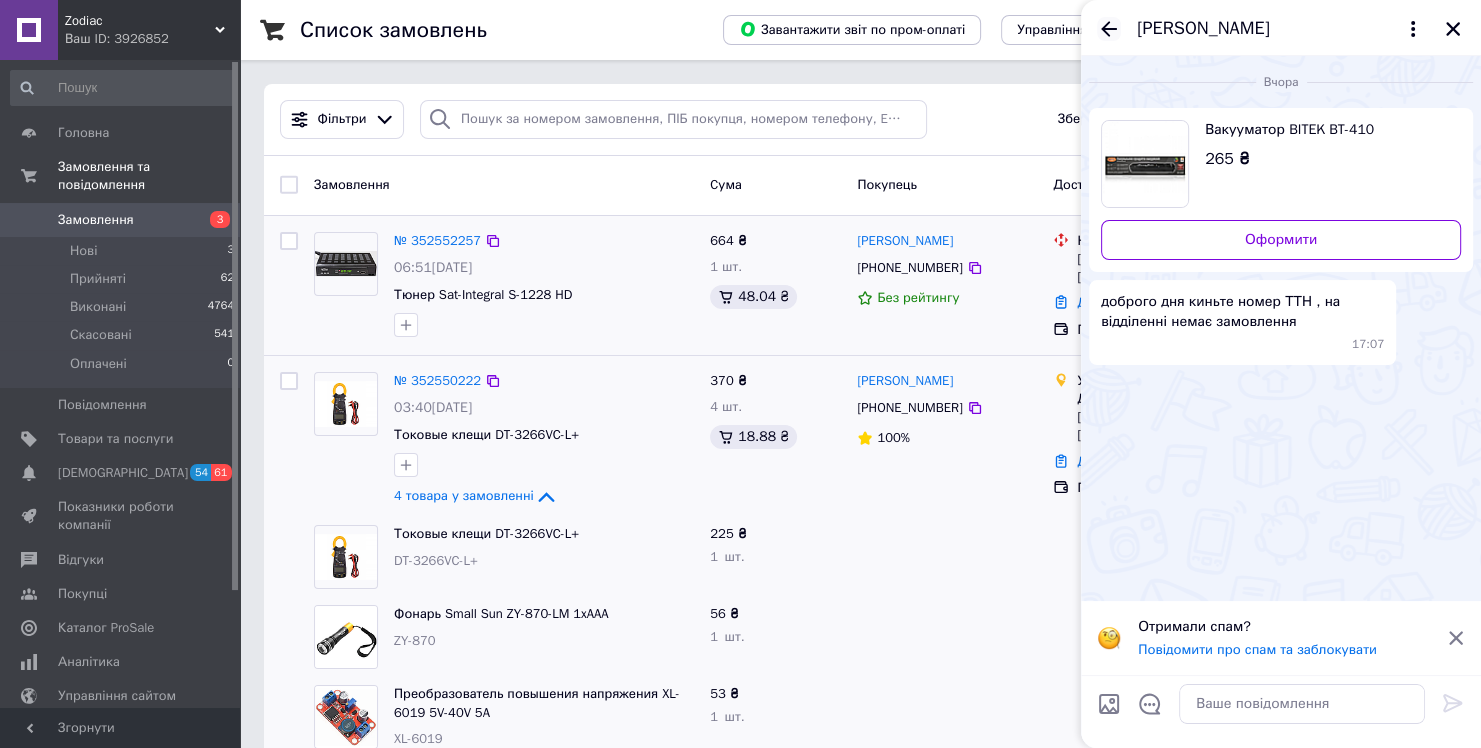 click 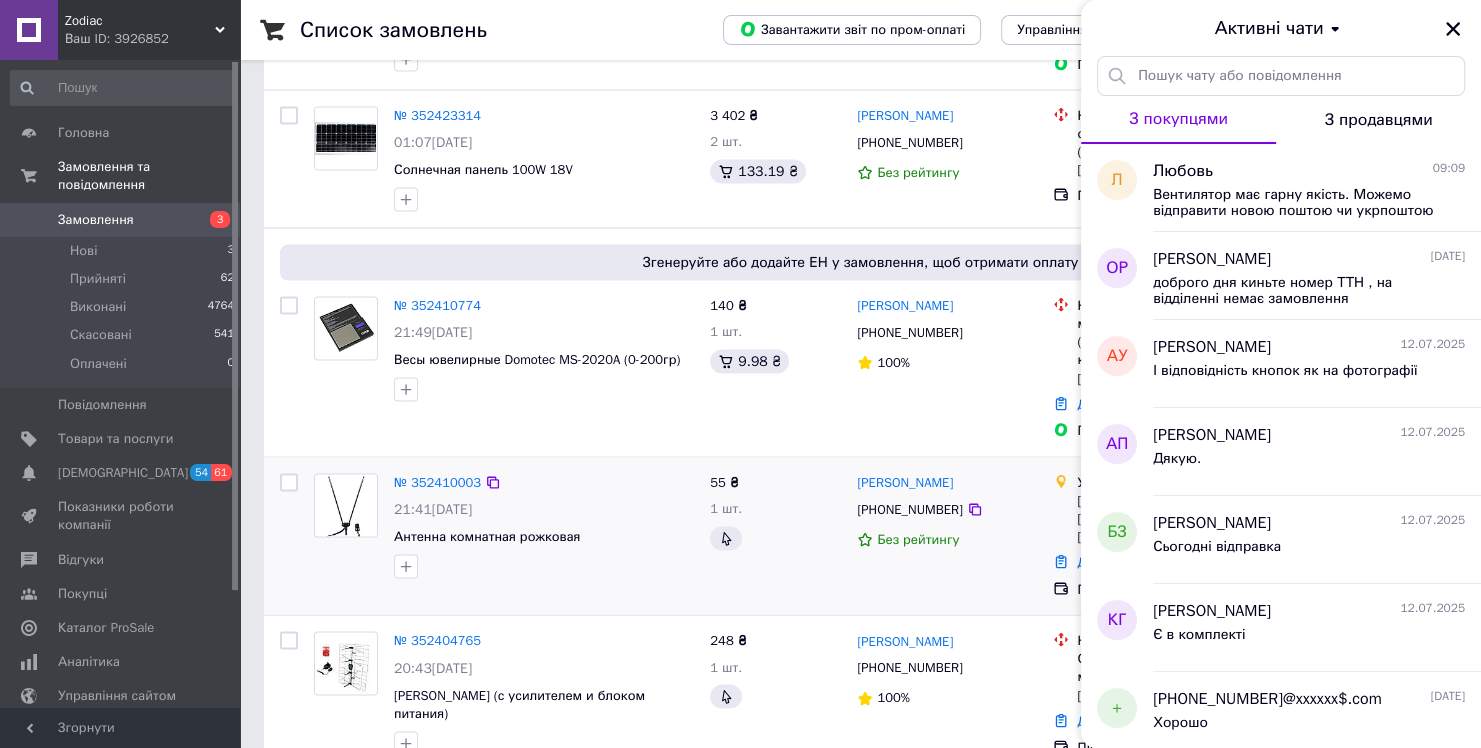scroll, scrollTop: 3900, scrollLeft: 0, axis: vertical 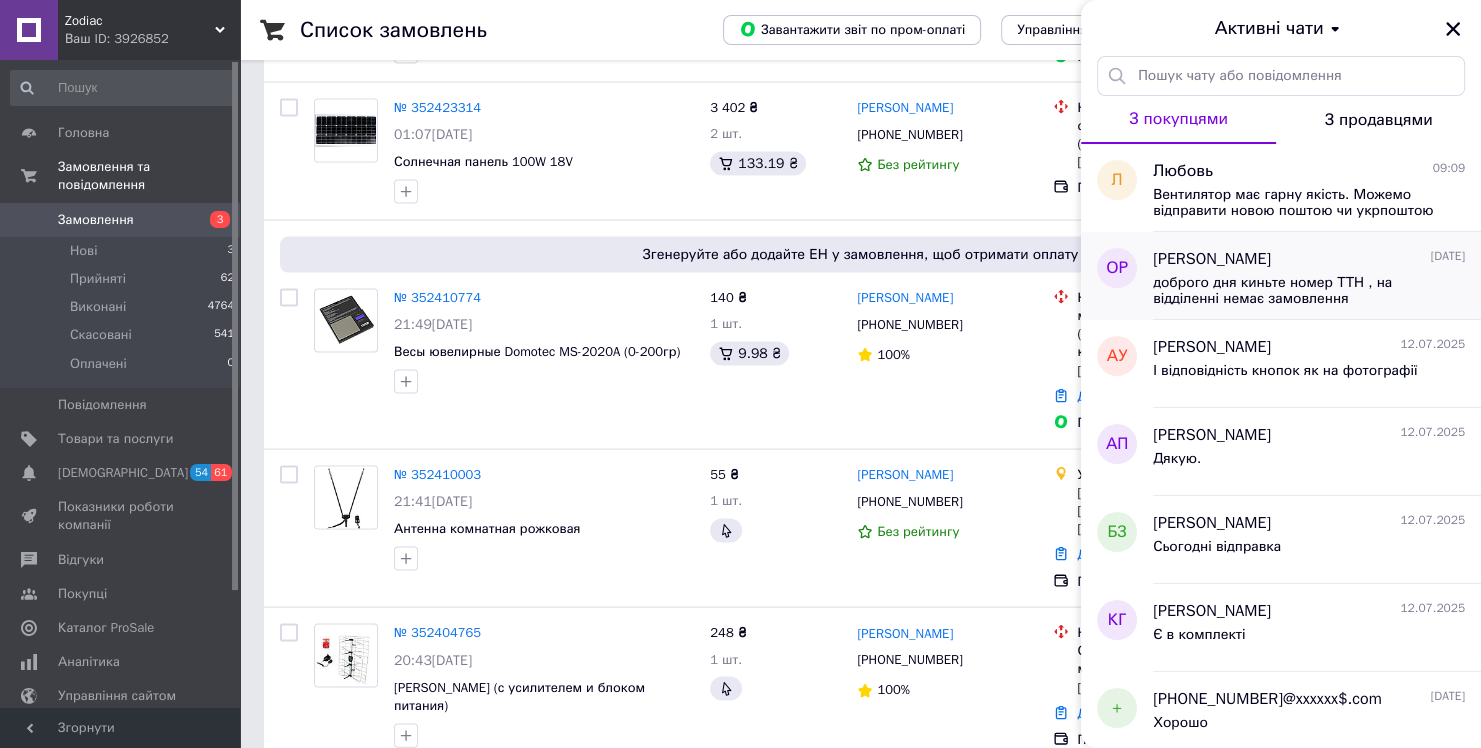 click on "доброго дня киньте номер ТТН , на відділенні немає замовлення" at bounding box center (1295, 291) 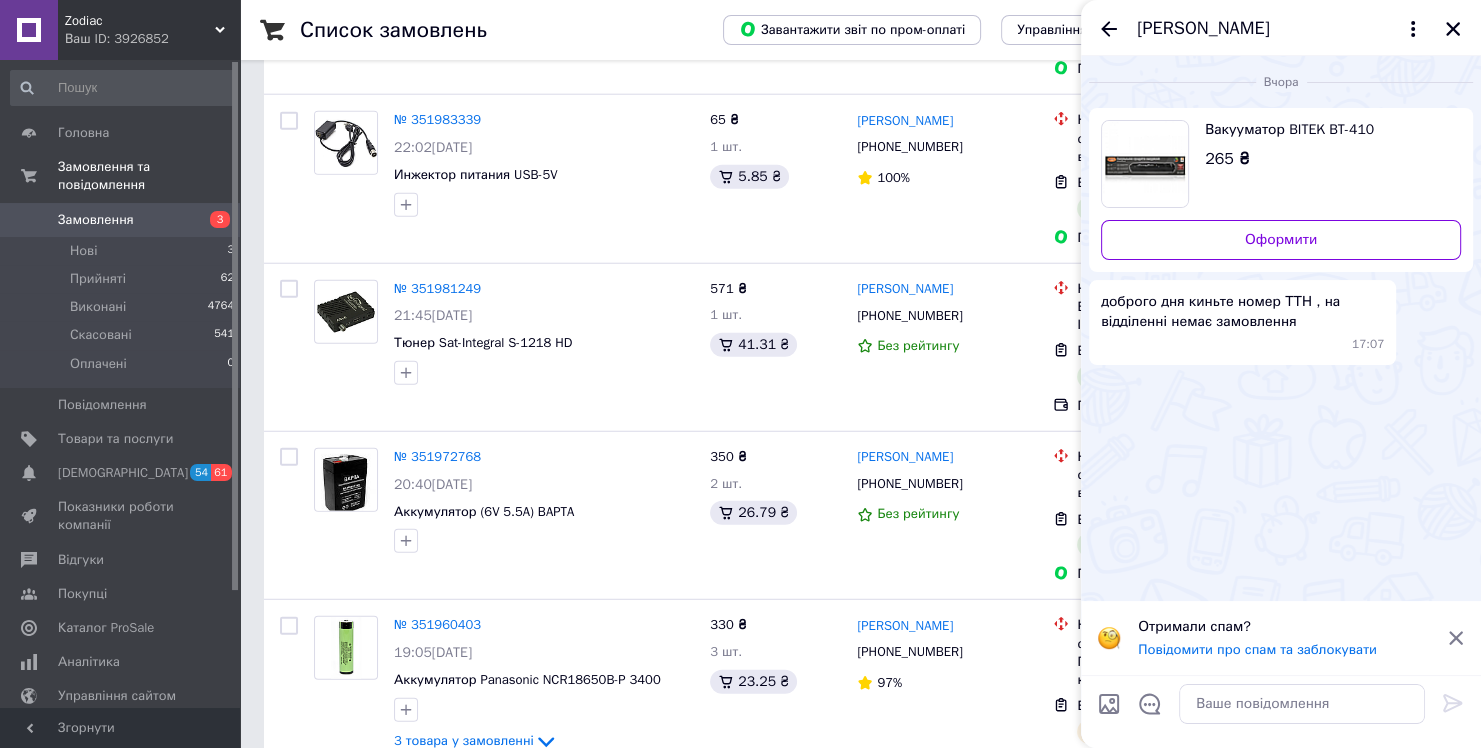 scroll, scrollTop: 12500, scrollLeft: 0, axis: vertical 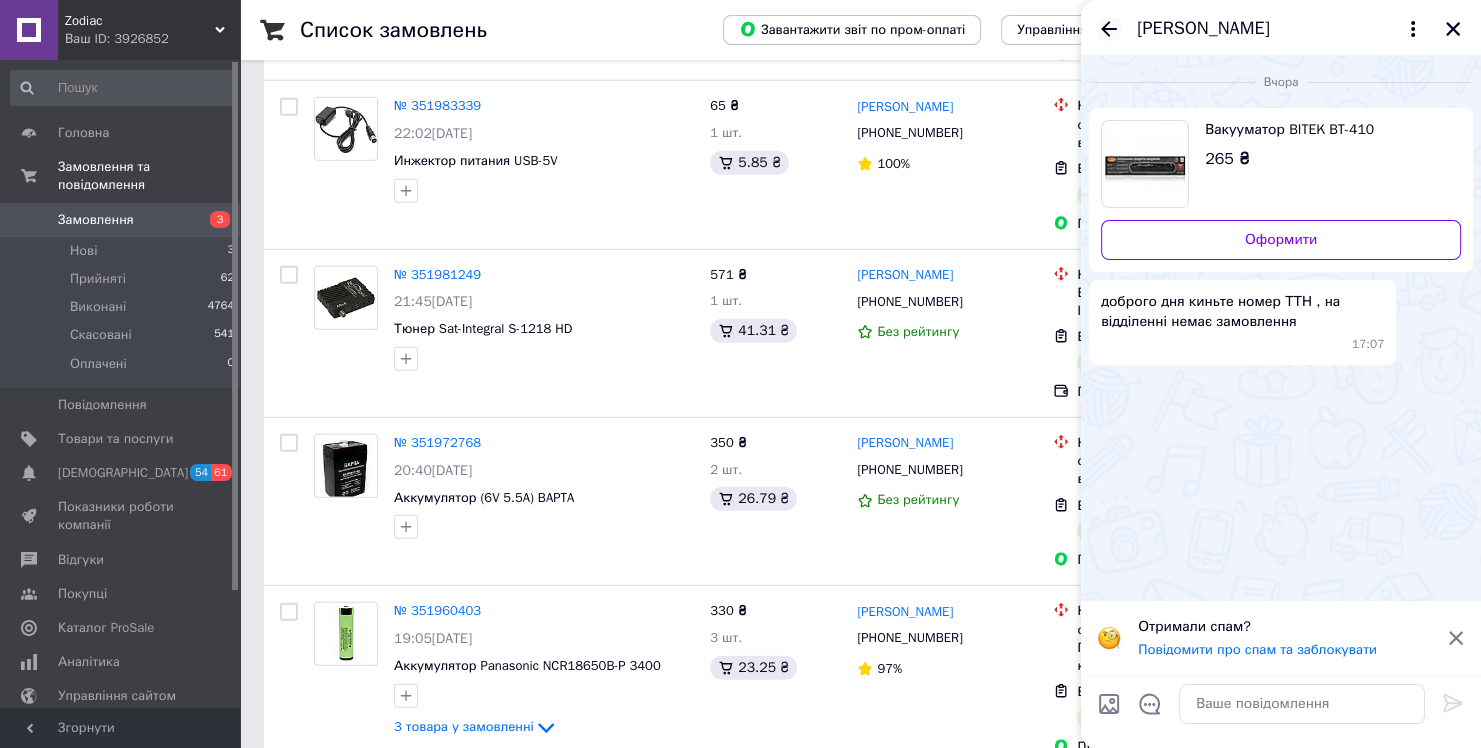 click 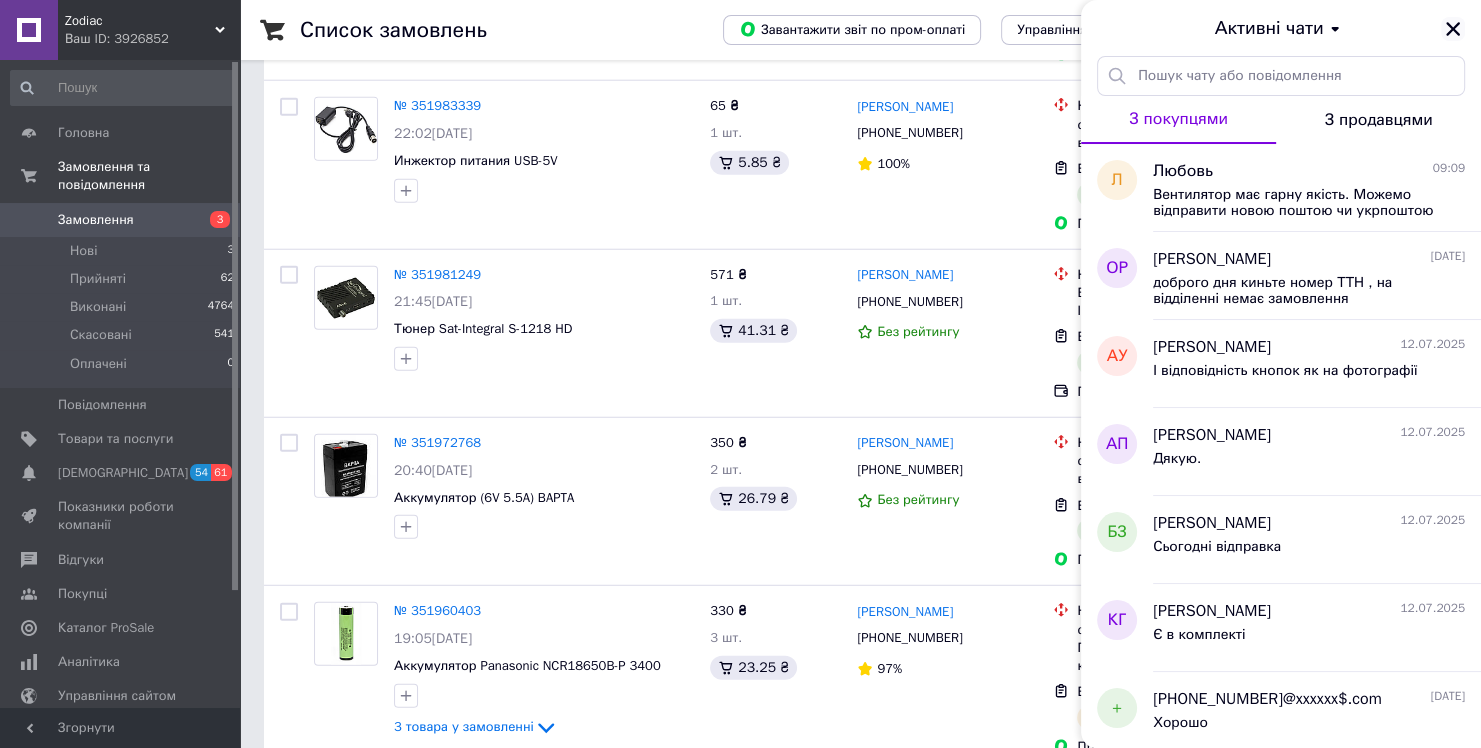 click 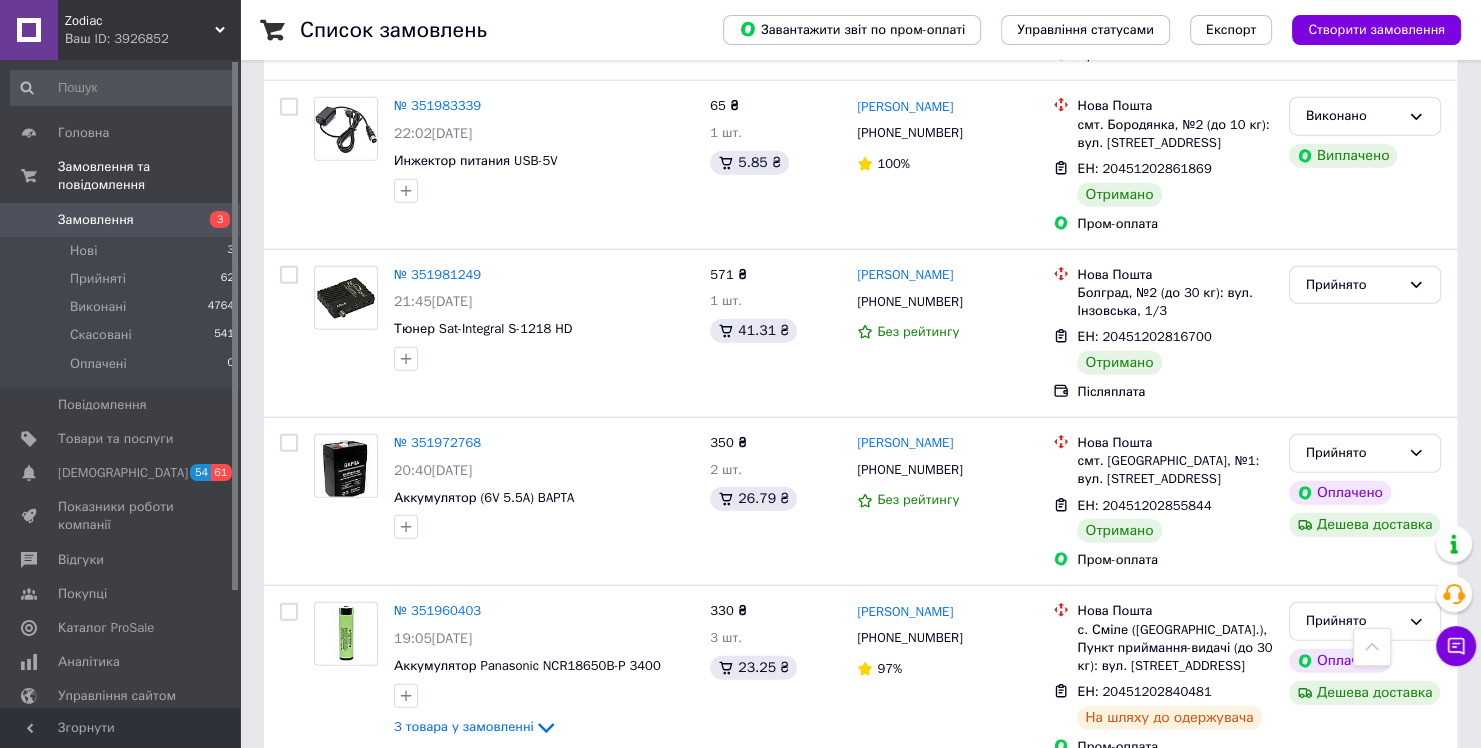 click 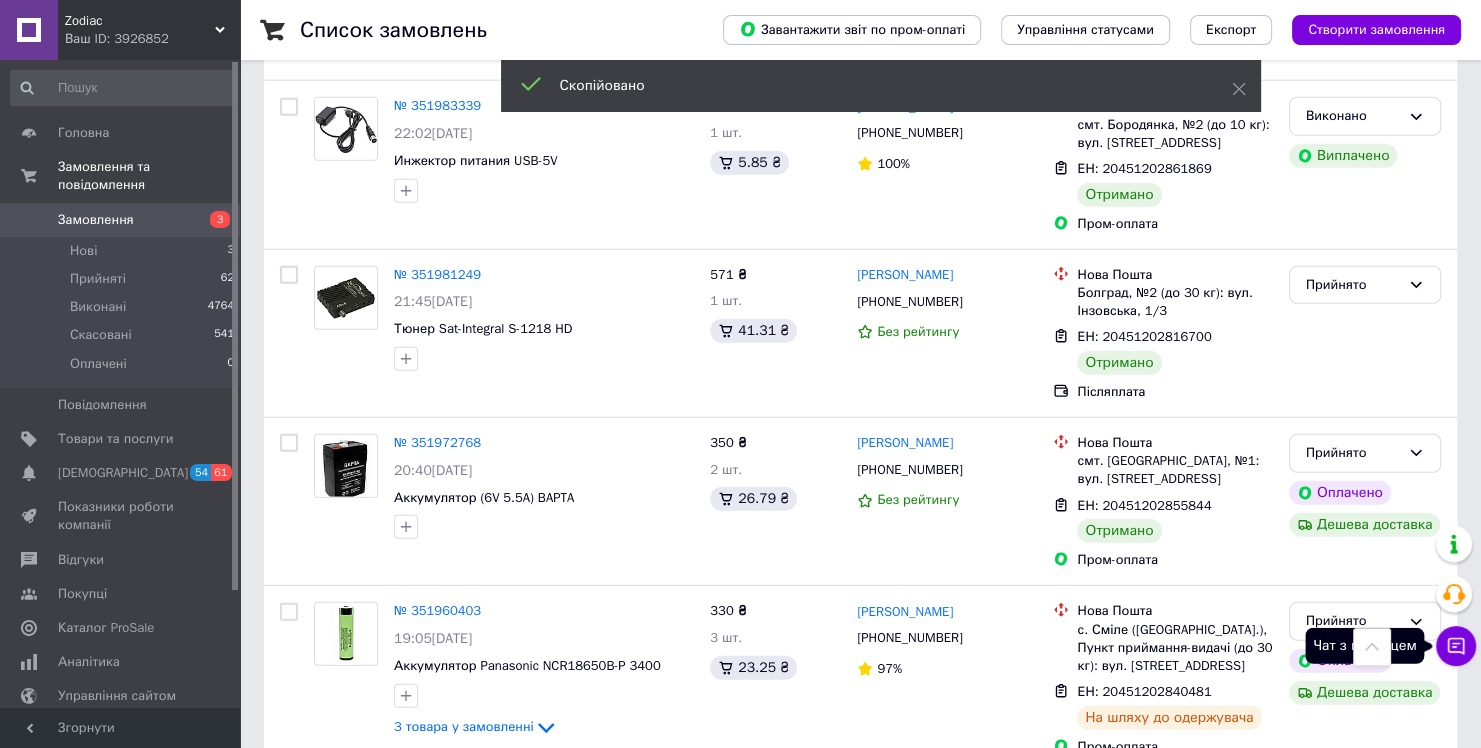 click 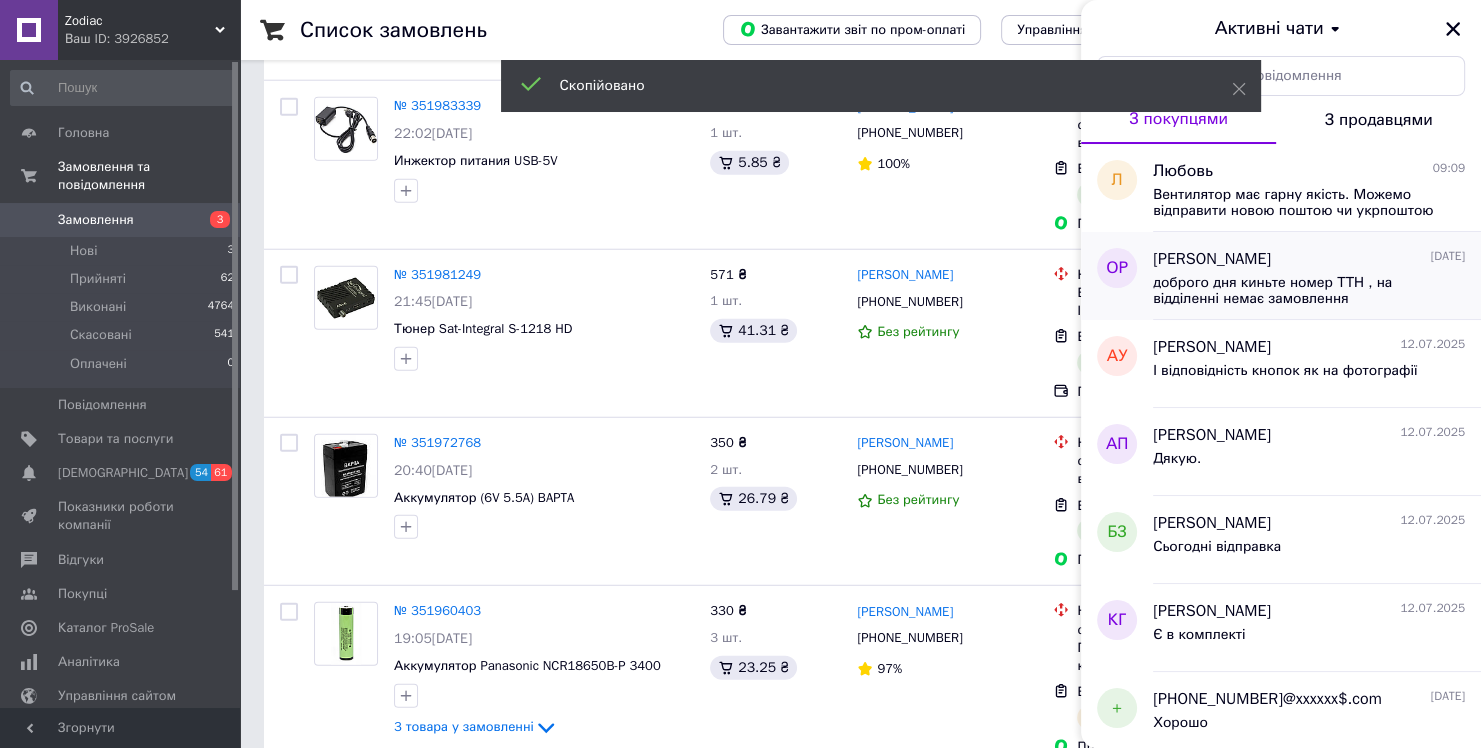 click on "доброго дня киньте номер ТТН , на відділенні немає замовлення" at bounding box center [1295, 291] 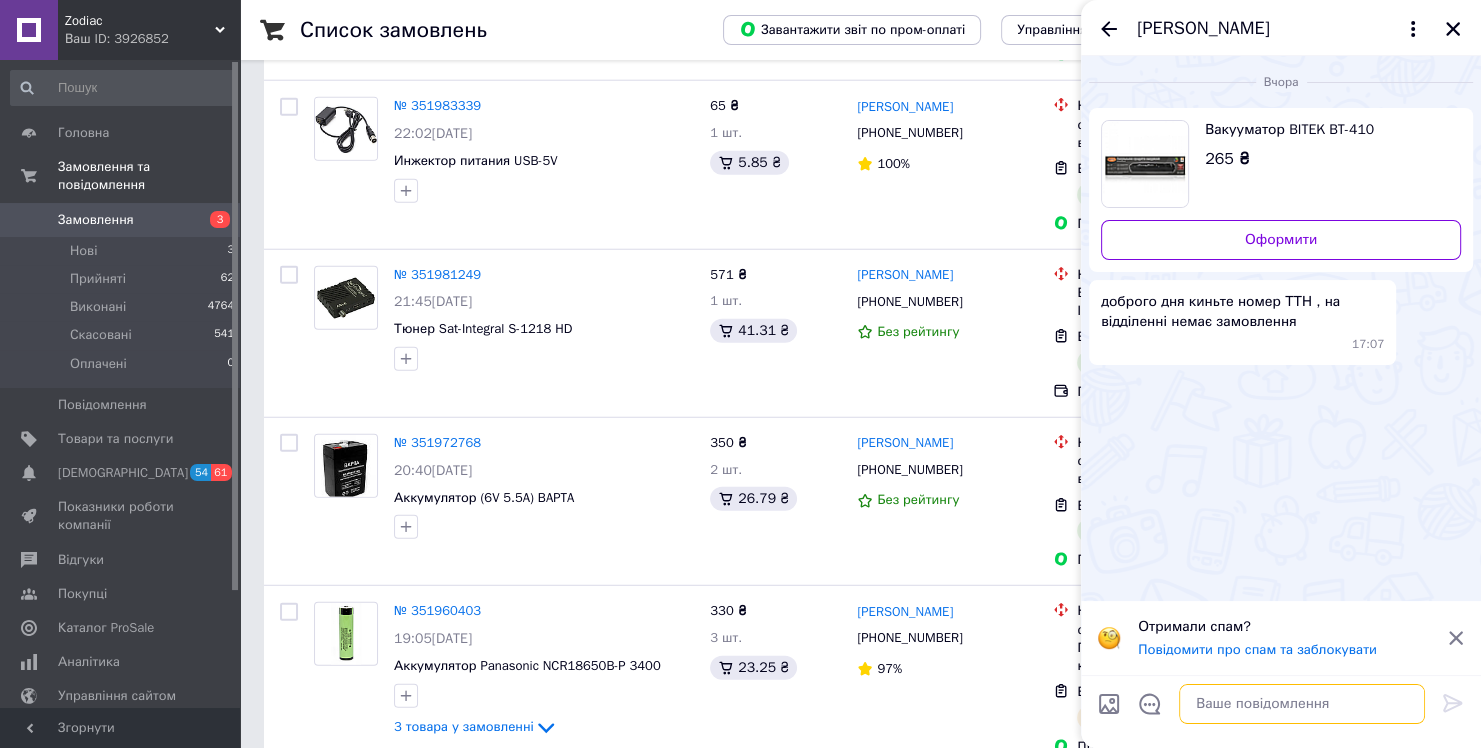 click at bounding box center [1302, 704] 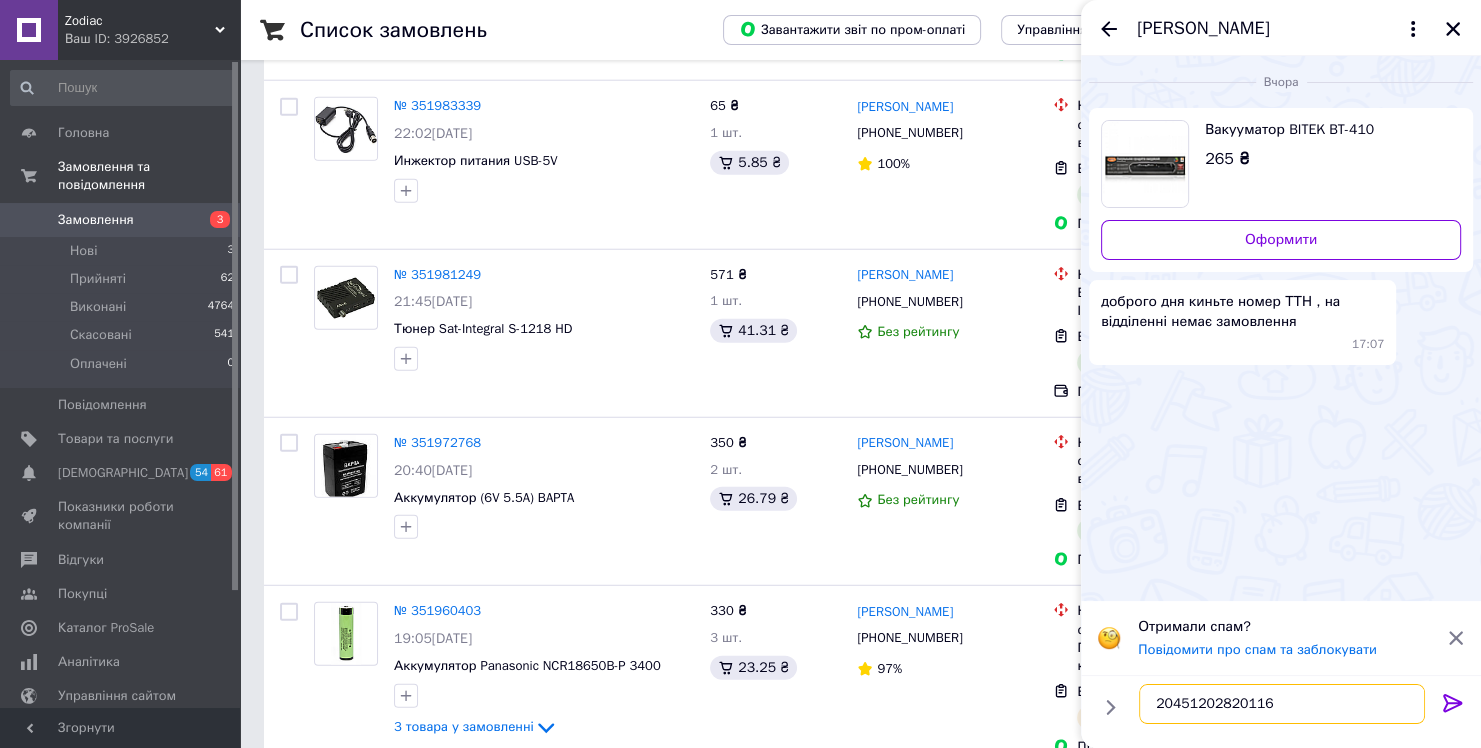 type 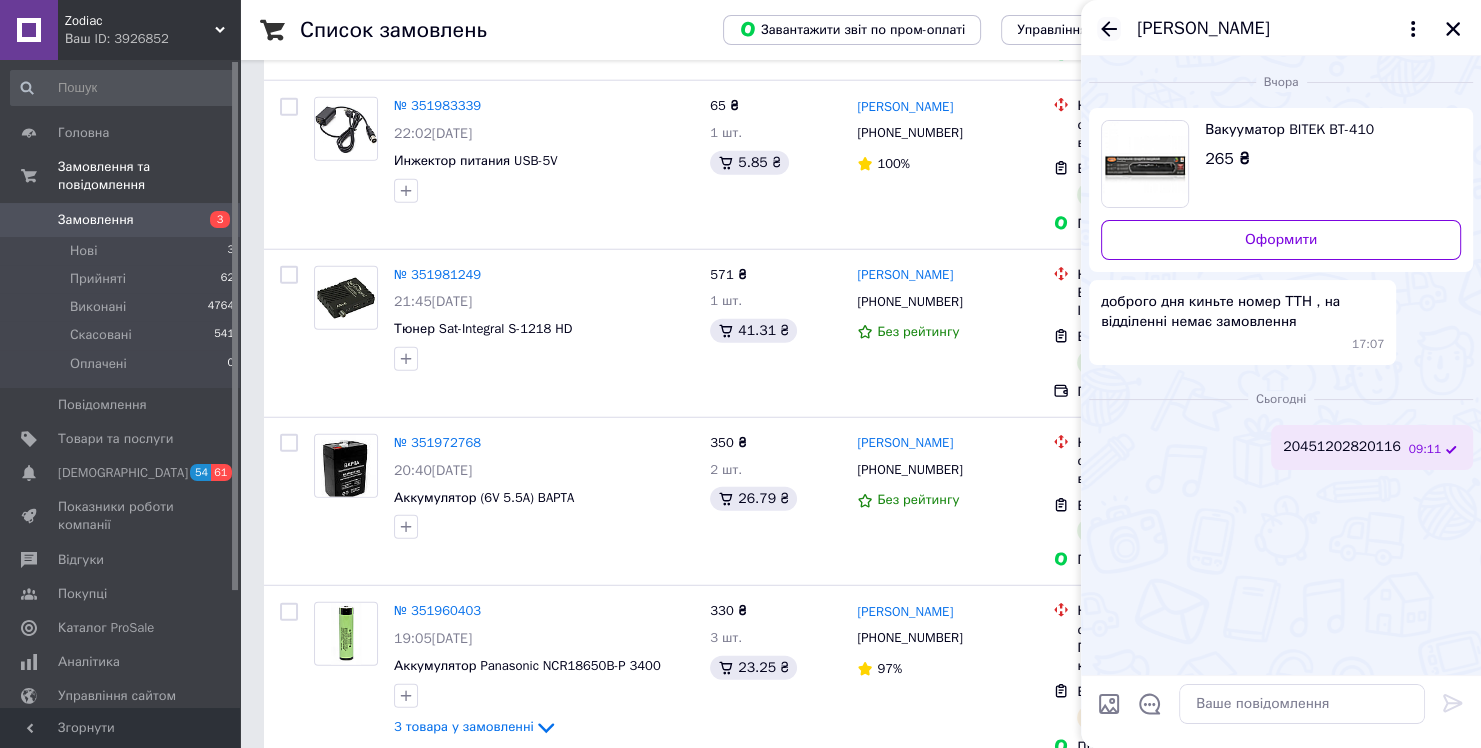 click 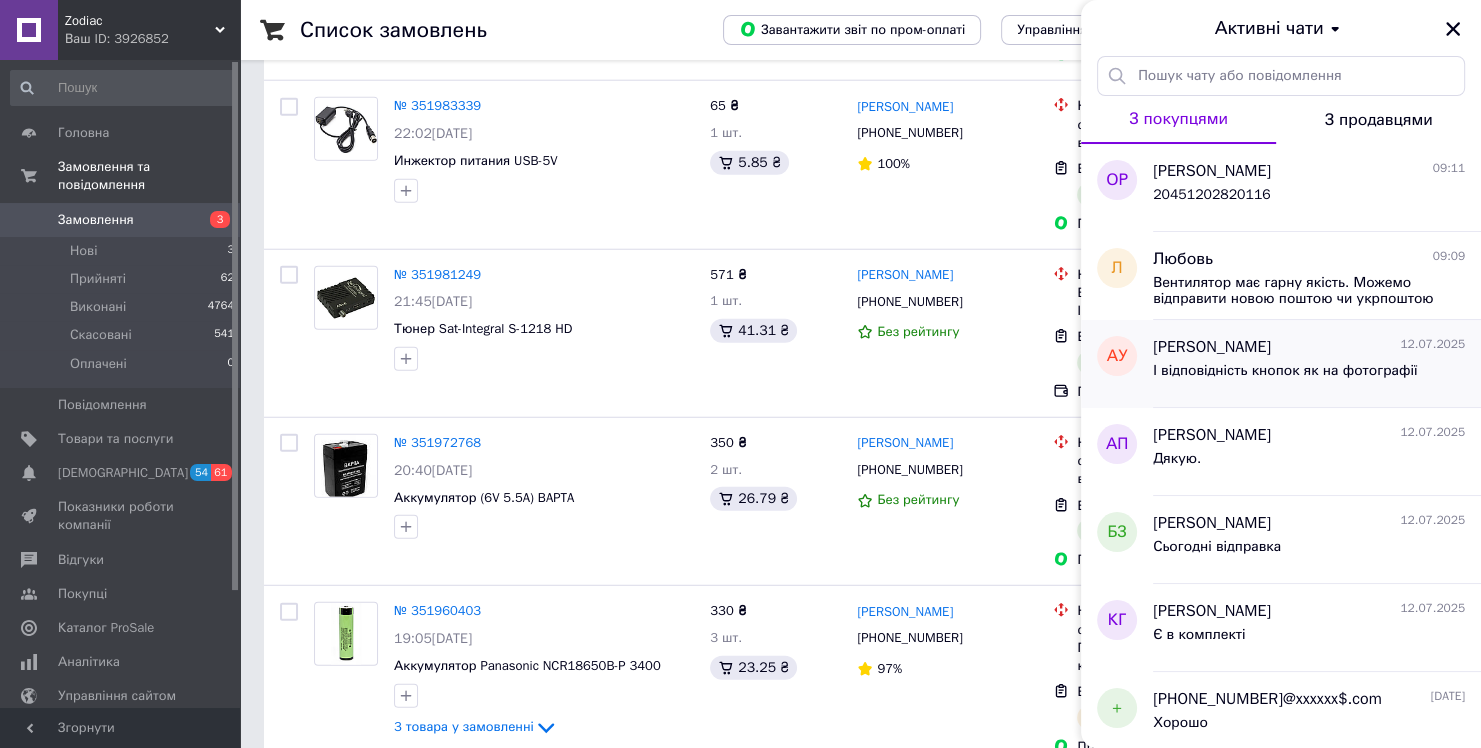 click on "І відповідність кнопок як на фотографії" at bounding box center [1285, 371] 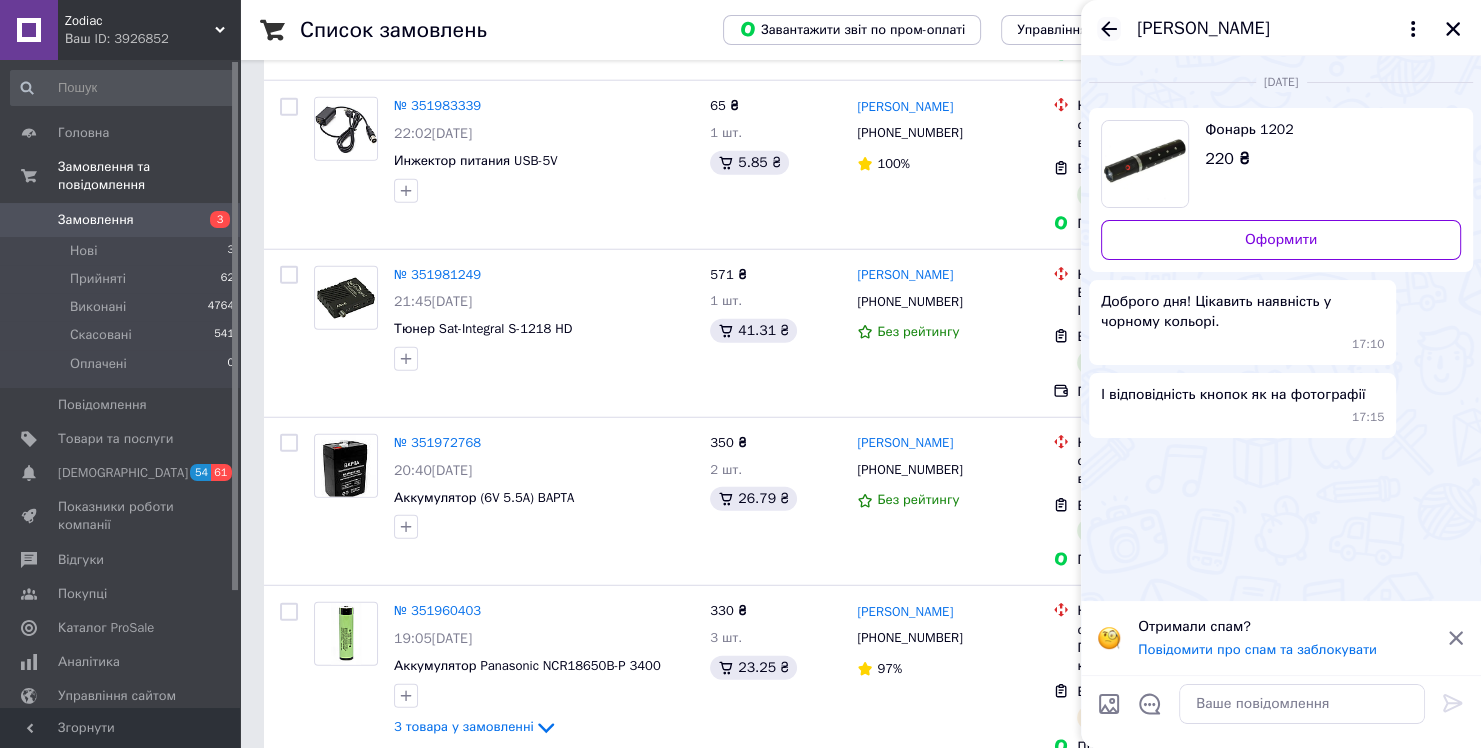 click 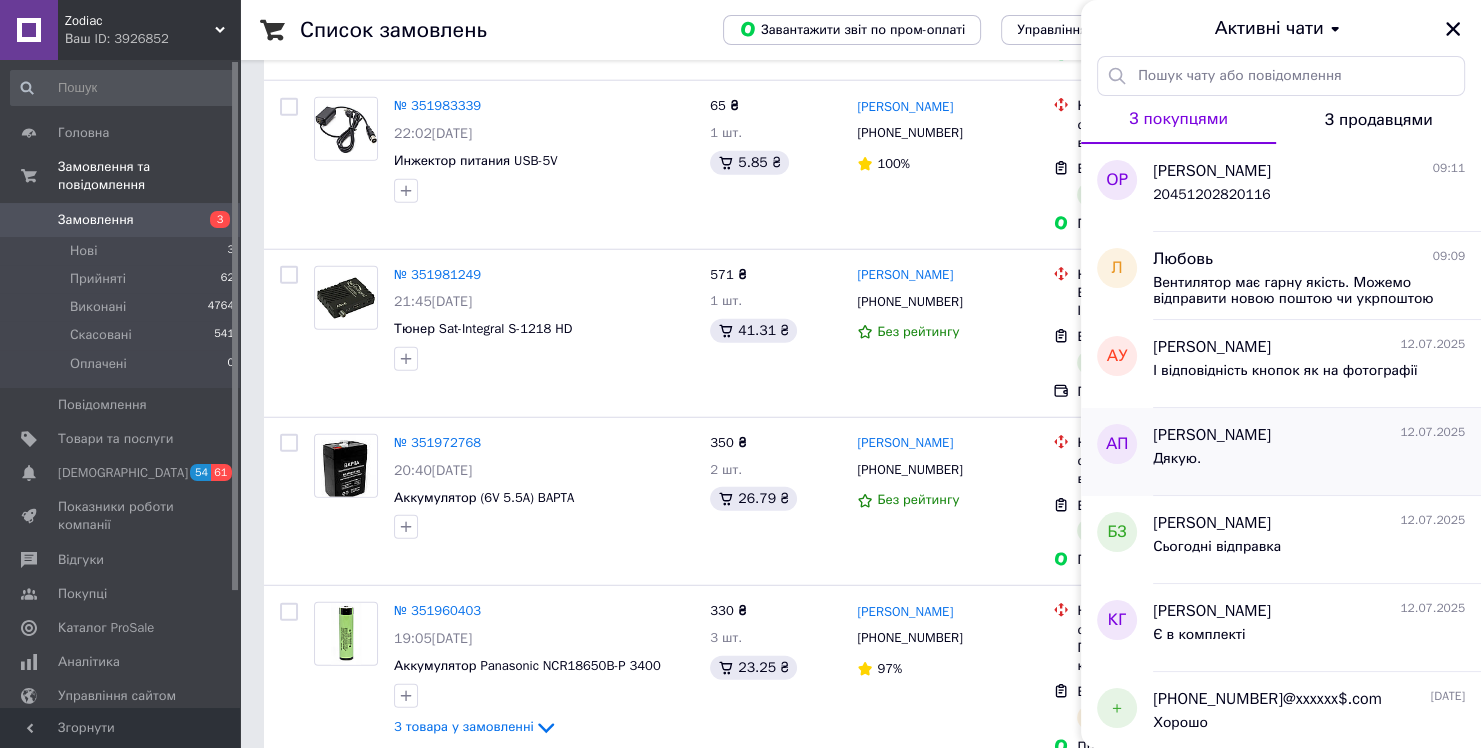 click on "[PERSON_NAME]" at bounding box center [1212, 435] 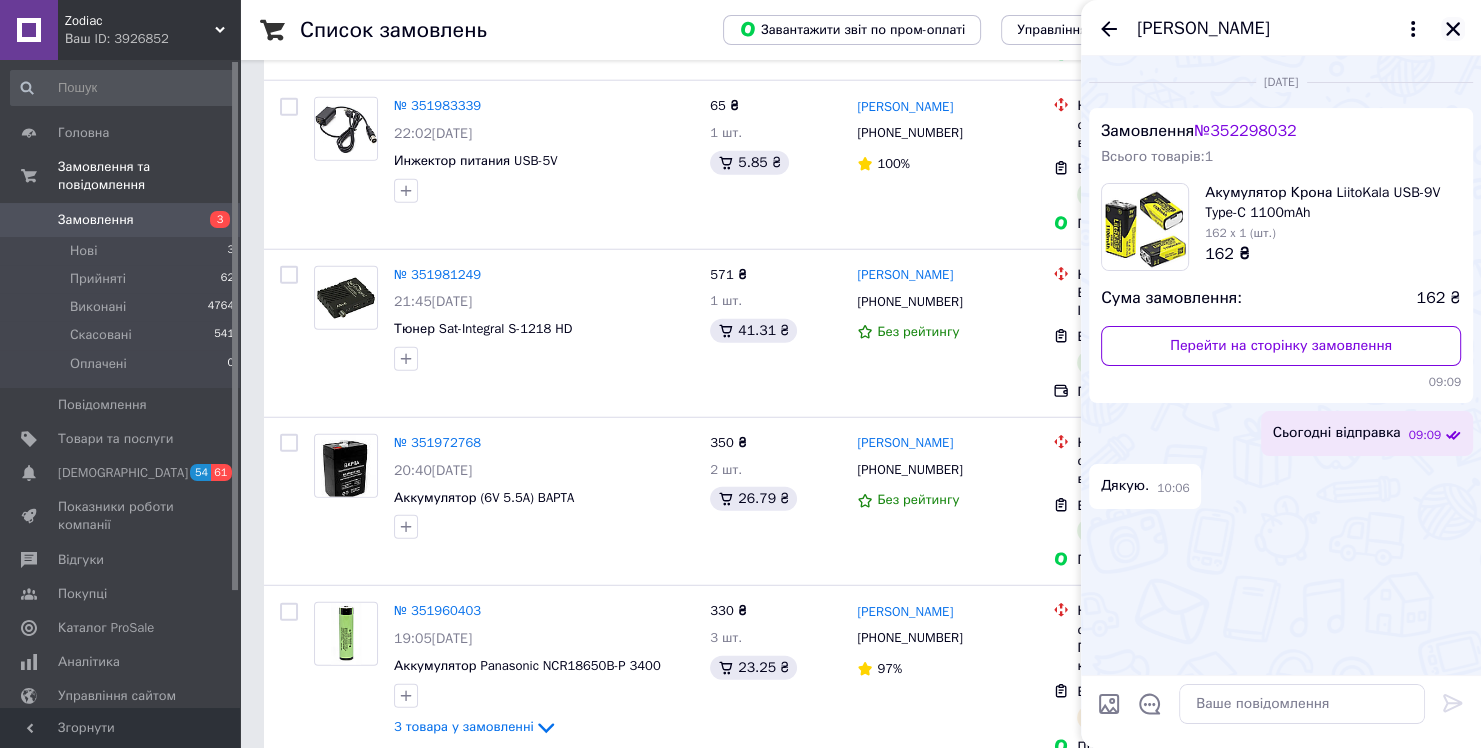 click 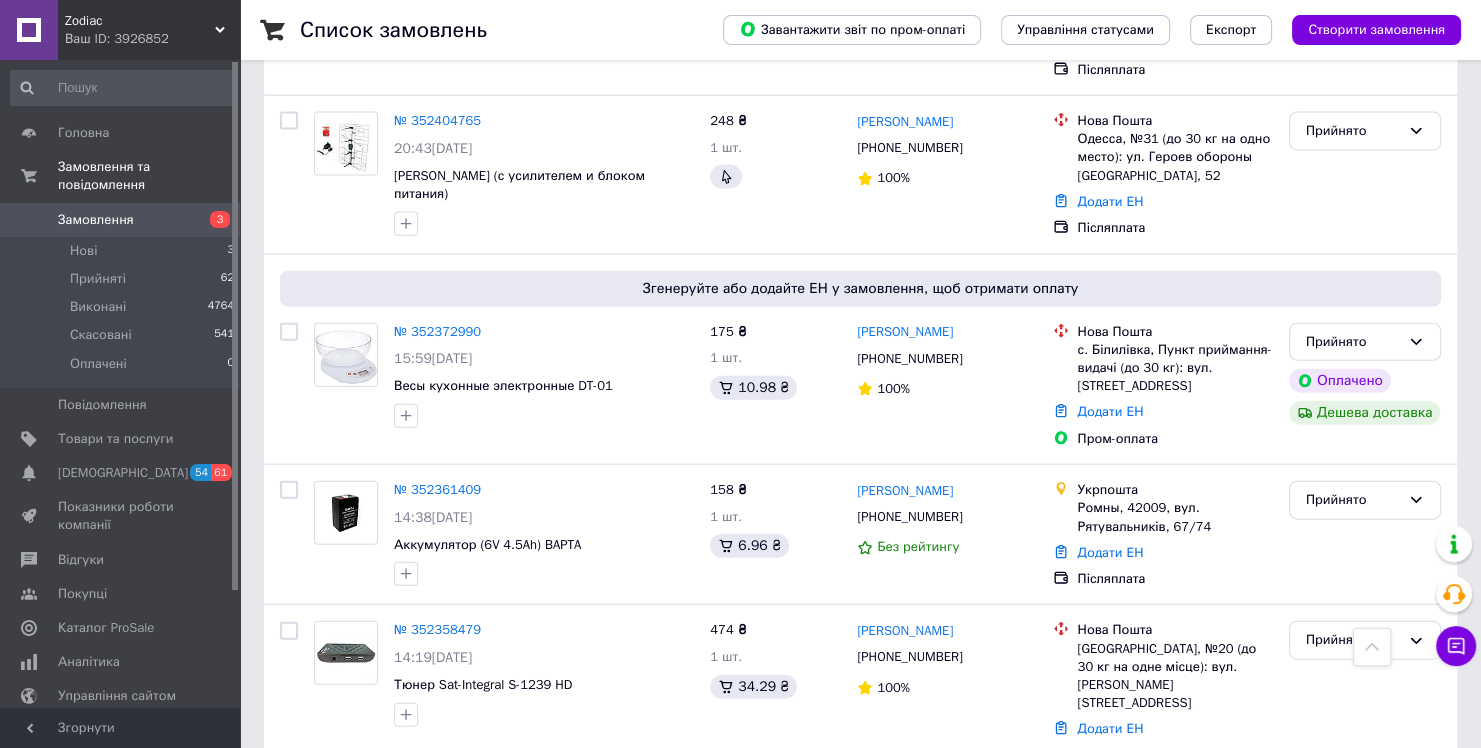 scroll, scrollTop: 4400, scrollLeft: 0, axis: vertical 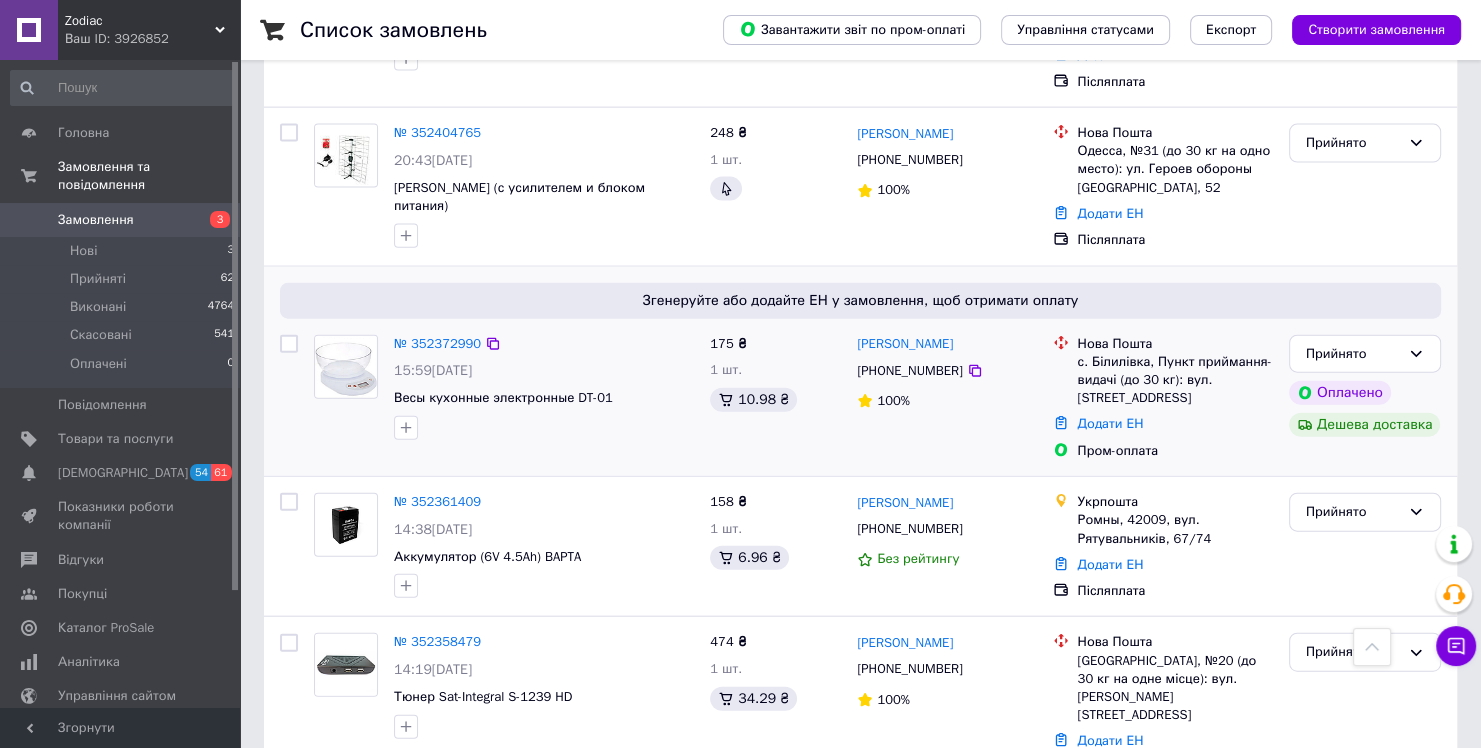 click on "175 ₴ 1 шт. 10.98 ₴" at bounding box center (775, 398) 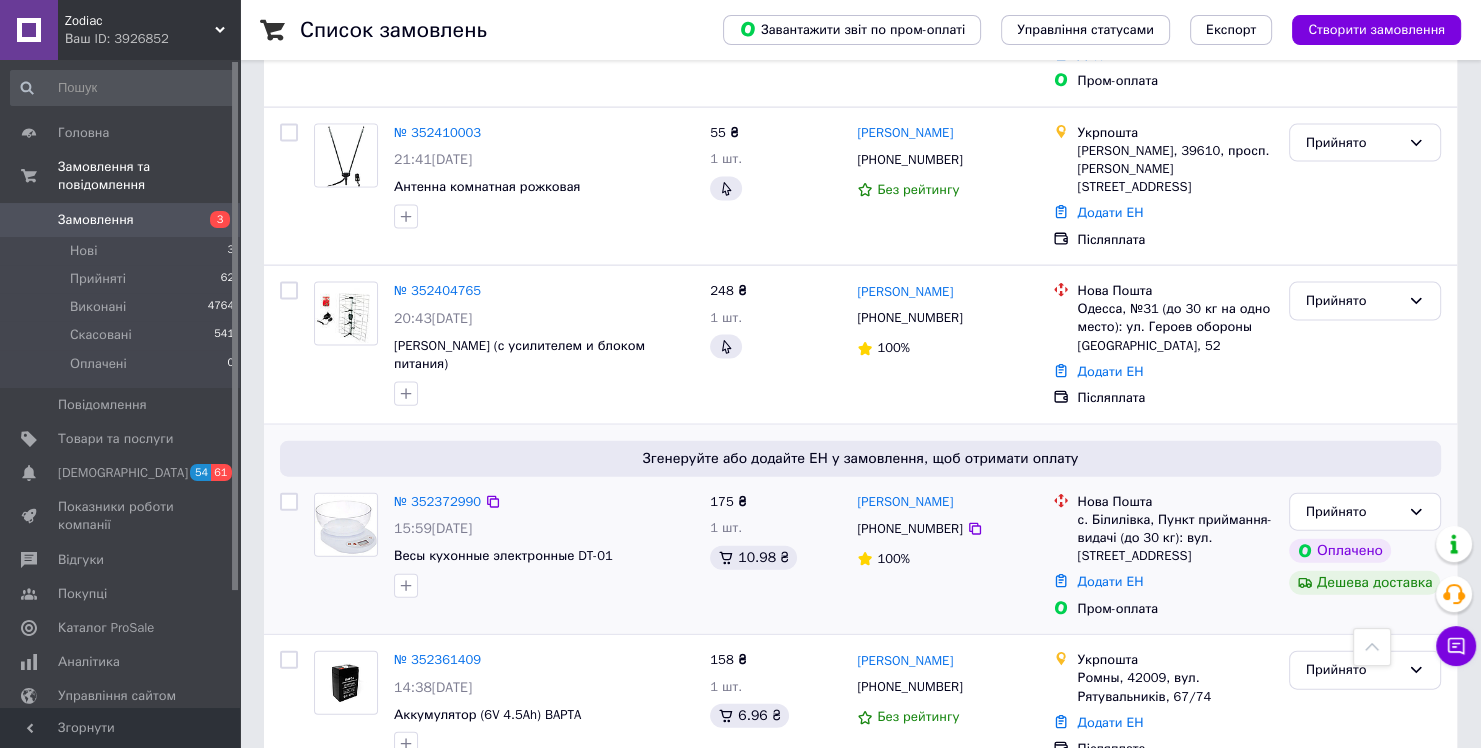 scroll, scrollTop: 4240, scrollLeft: 0, axis: vertical 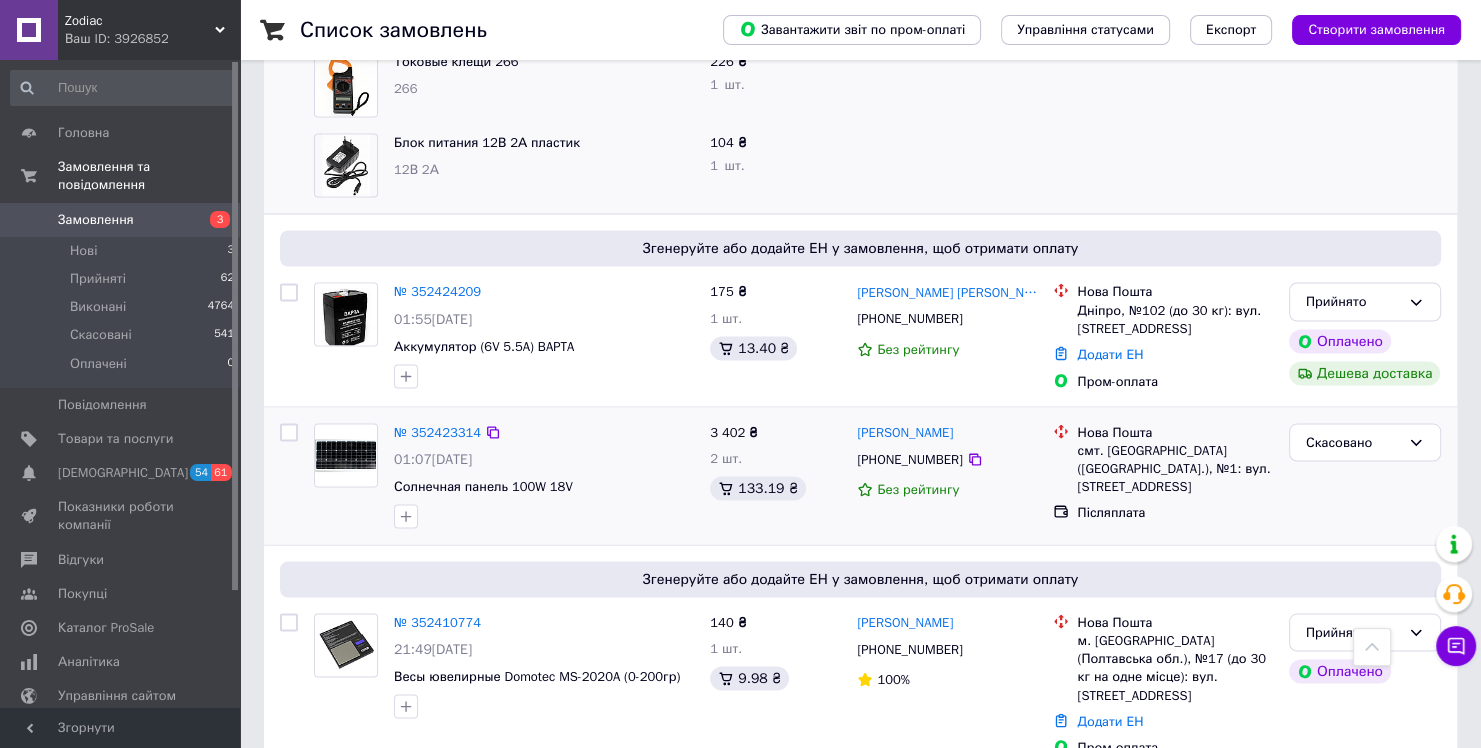 drag, startPoint x: 449, startPoint y: 469, endPoint x: 486, endPoint y: 391, distance: 86.33076 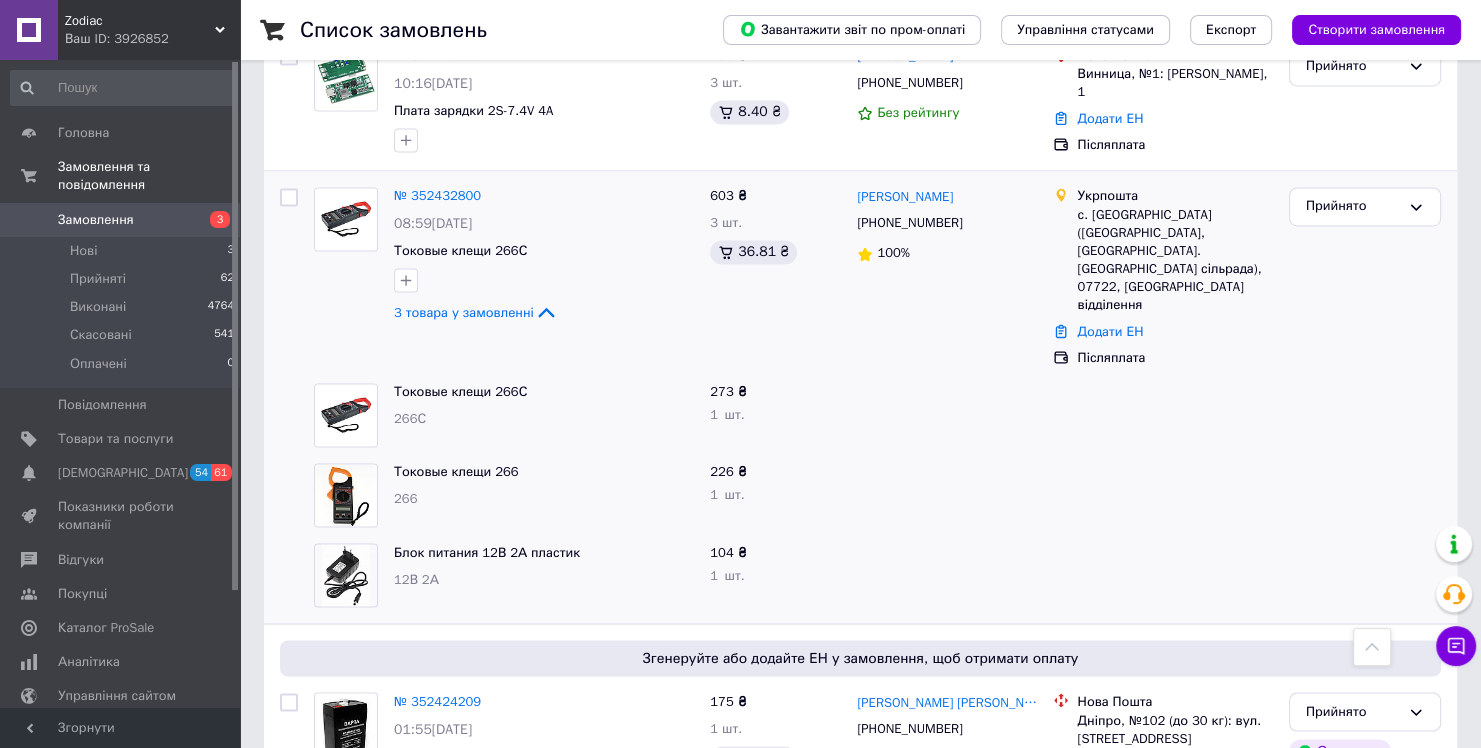 scroll, scrollTop: 3312, scrollLeft: 0, axis: vertical 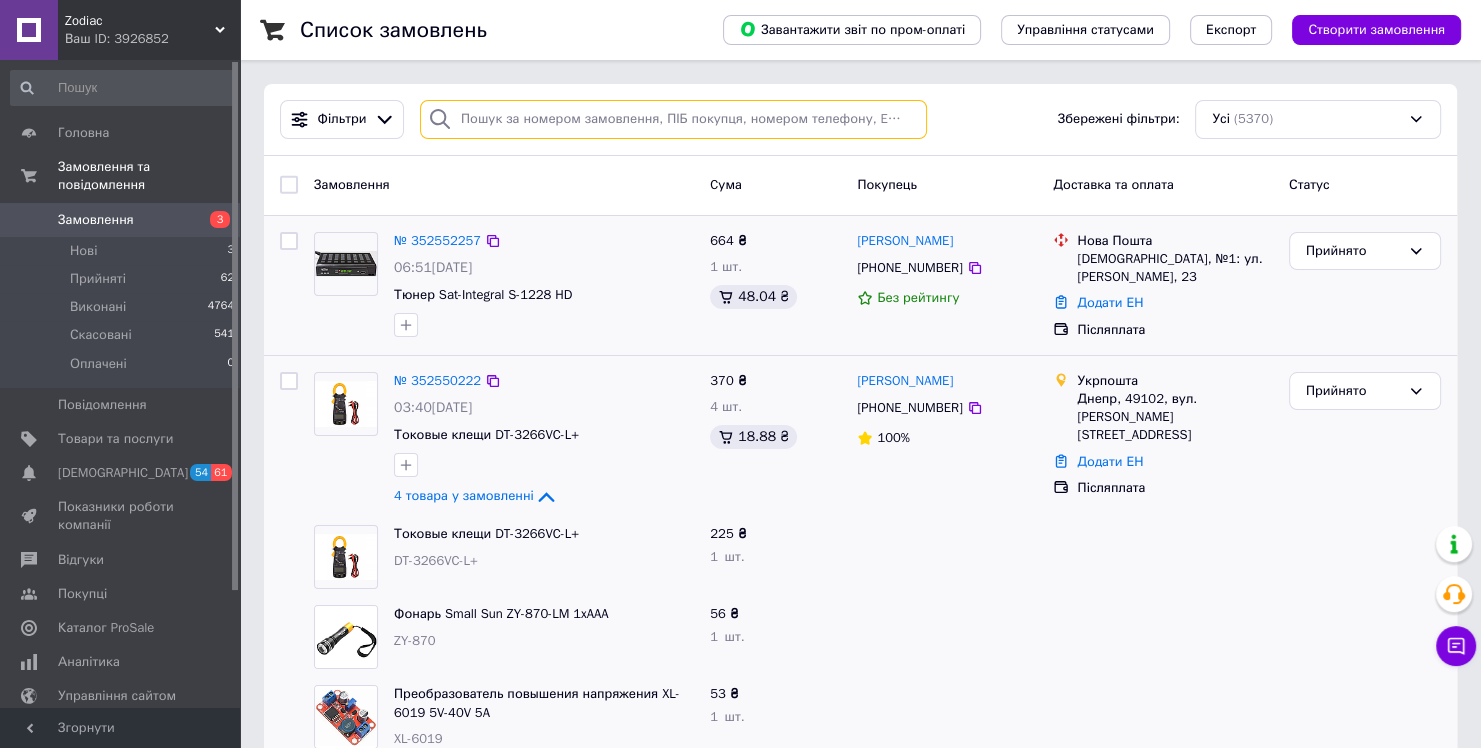 click at bounding box center [673, 119] 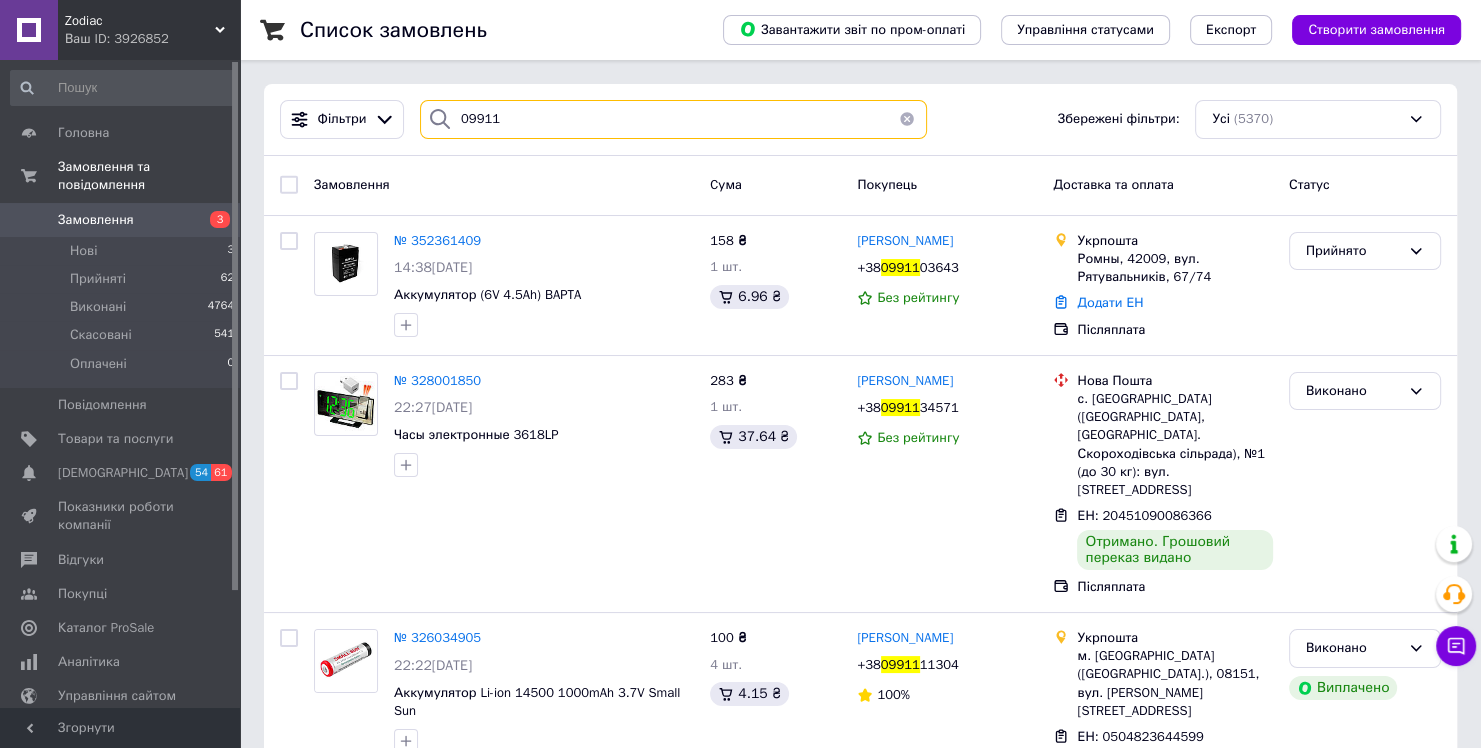 type on "09911" 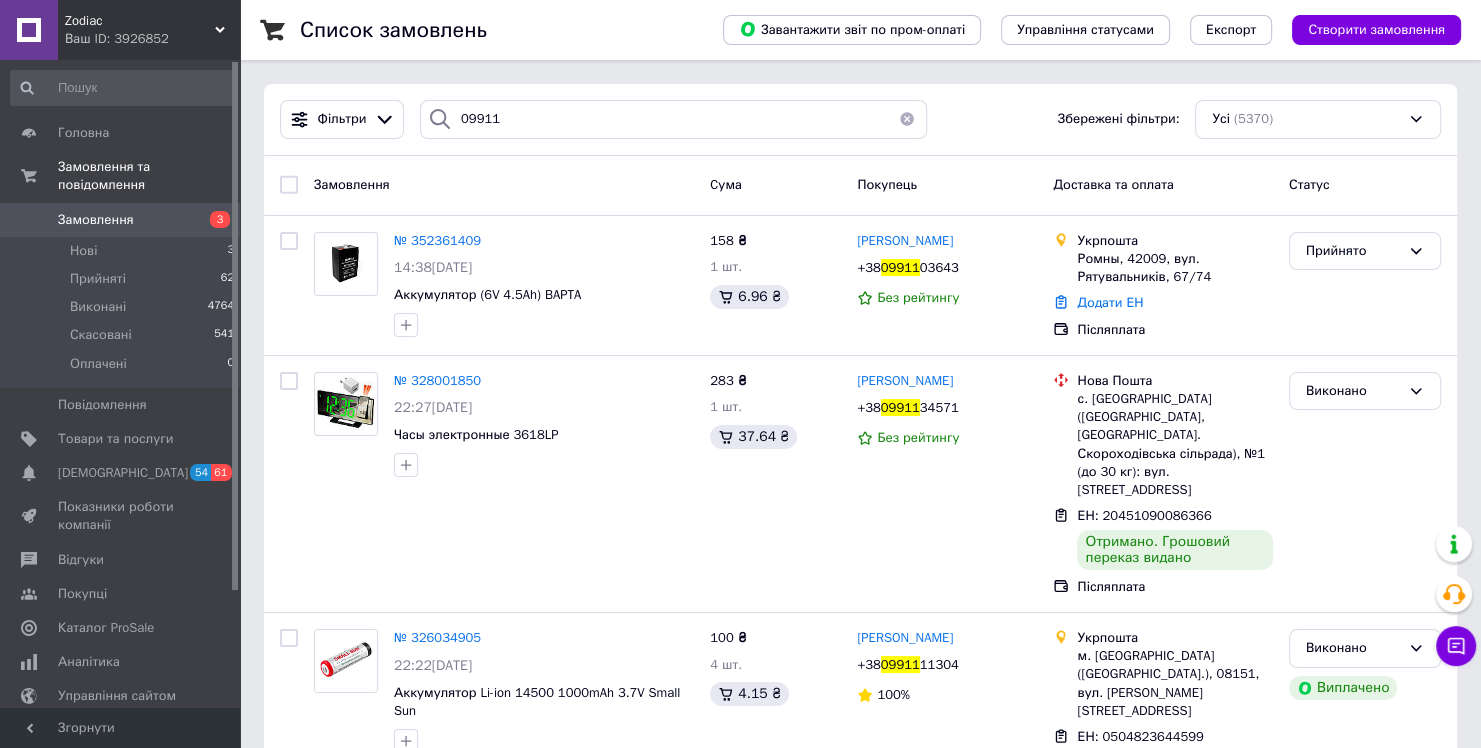 click at bounding box center (907, 119) 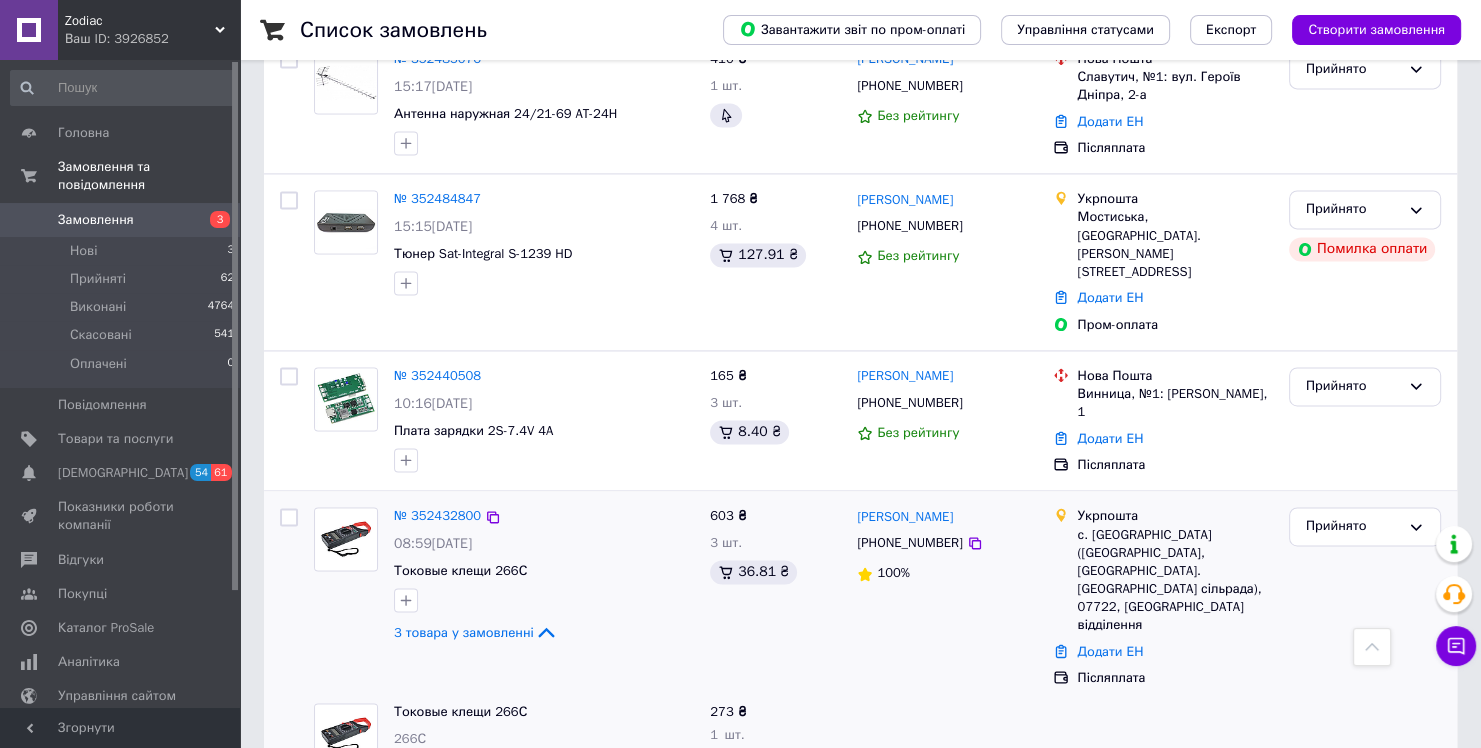 scroll, scrollTop: 2900, scrollLeft: 0, axis: vertical 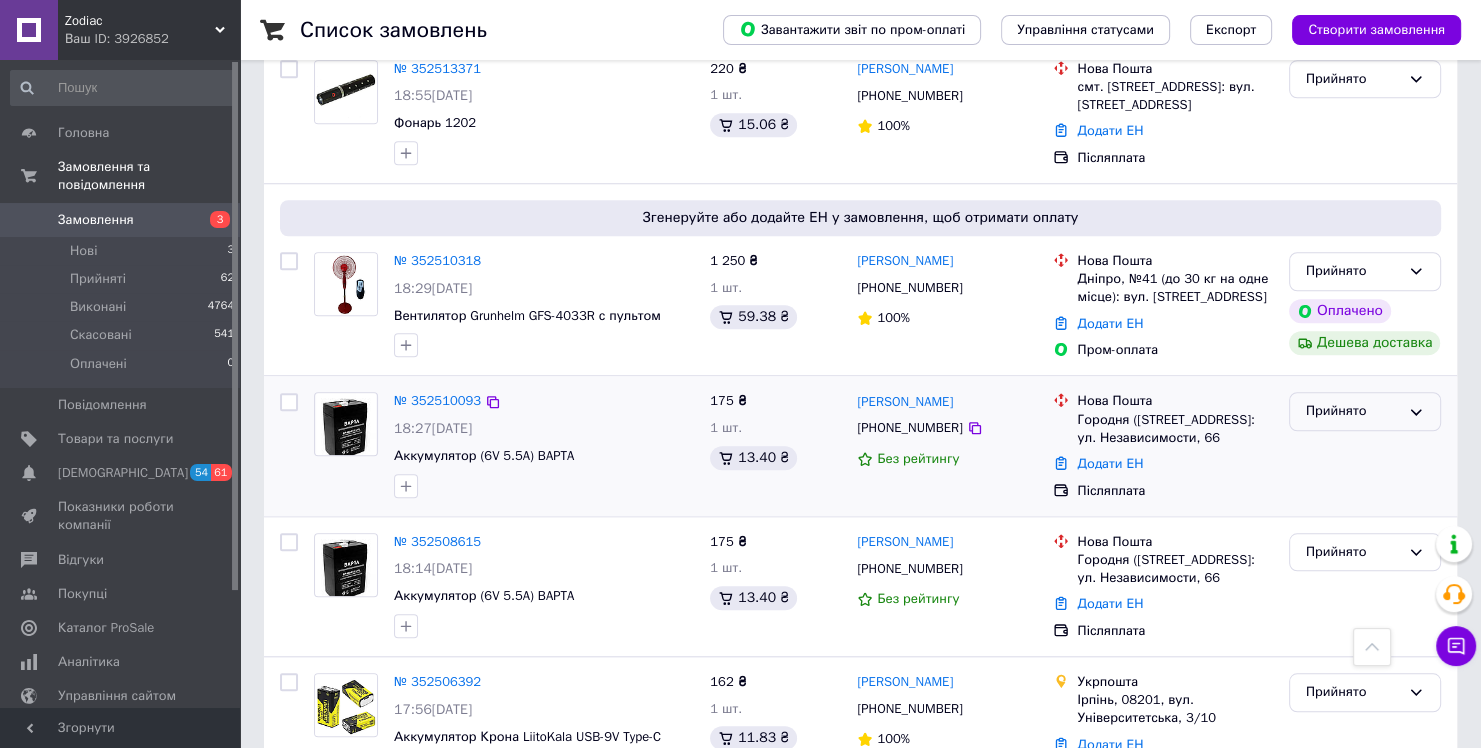 click on "Прийнято" at bounding box center (1353, 411) 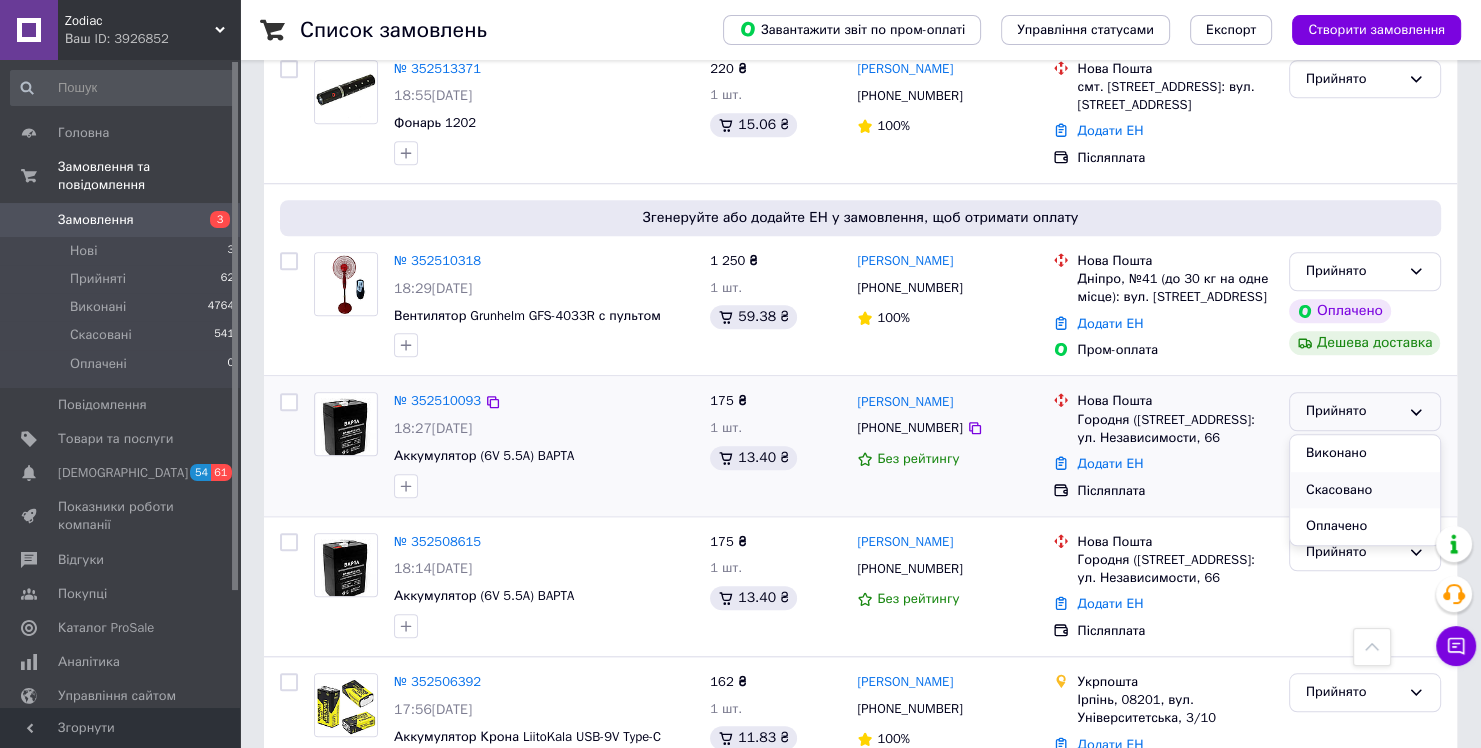 click on "Скасовано" at bounding box center [1365, 490] 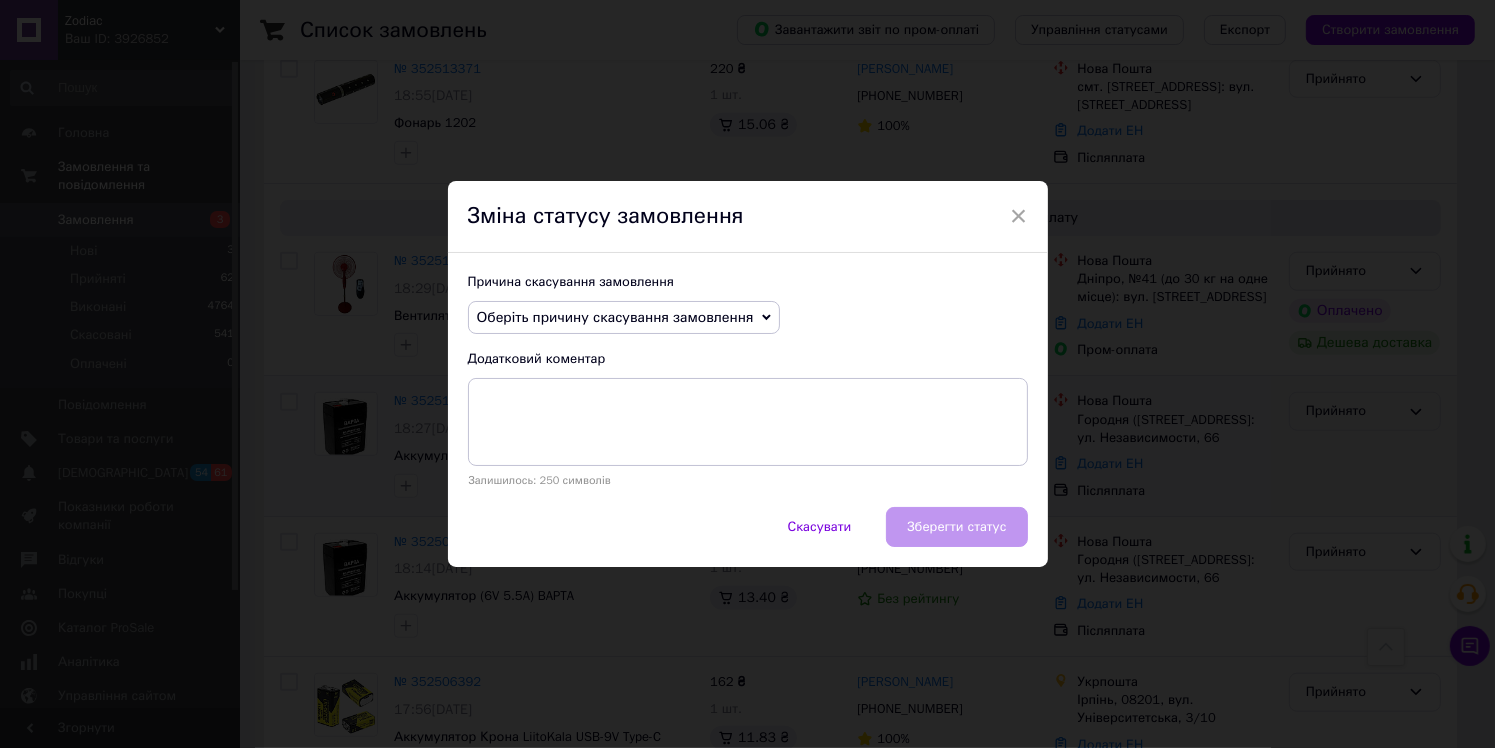 click on "Оберіть причину скасування замовлення" at bounding box center (615, 317) 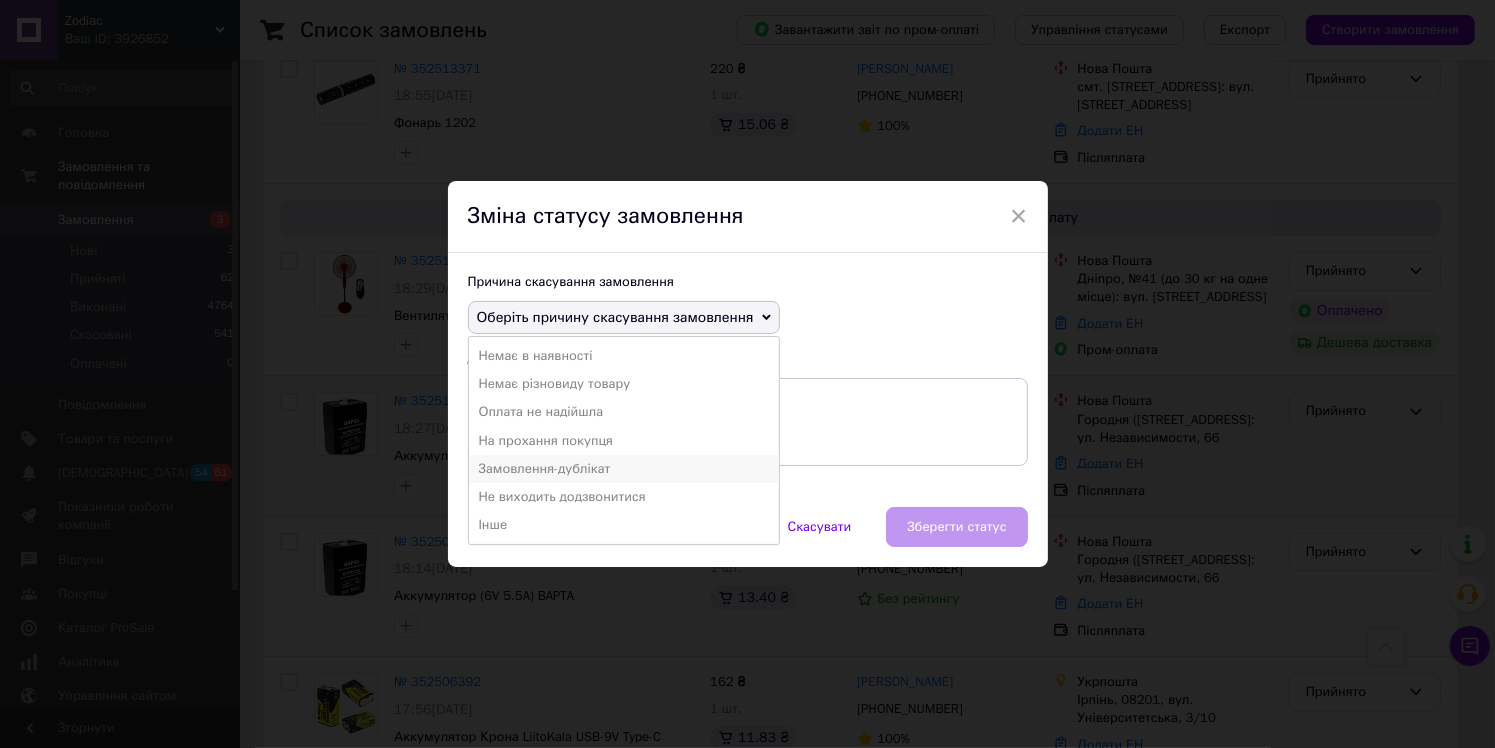 click on "Замовлення-дублікат" at bounding box center (624, 469) 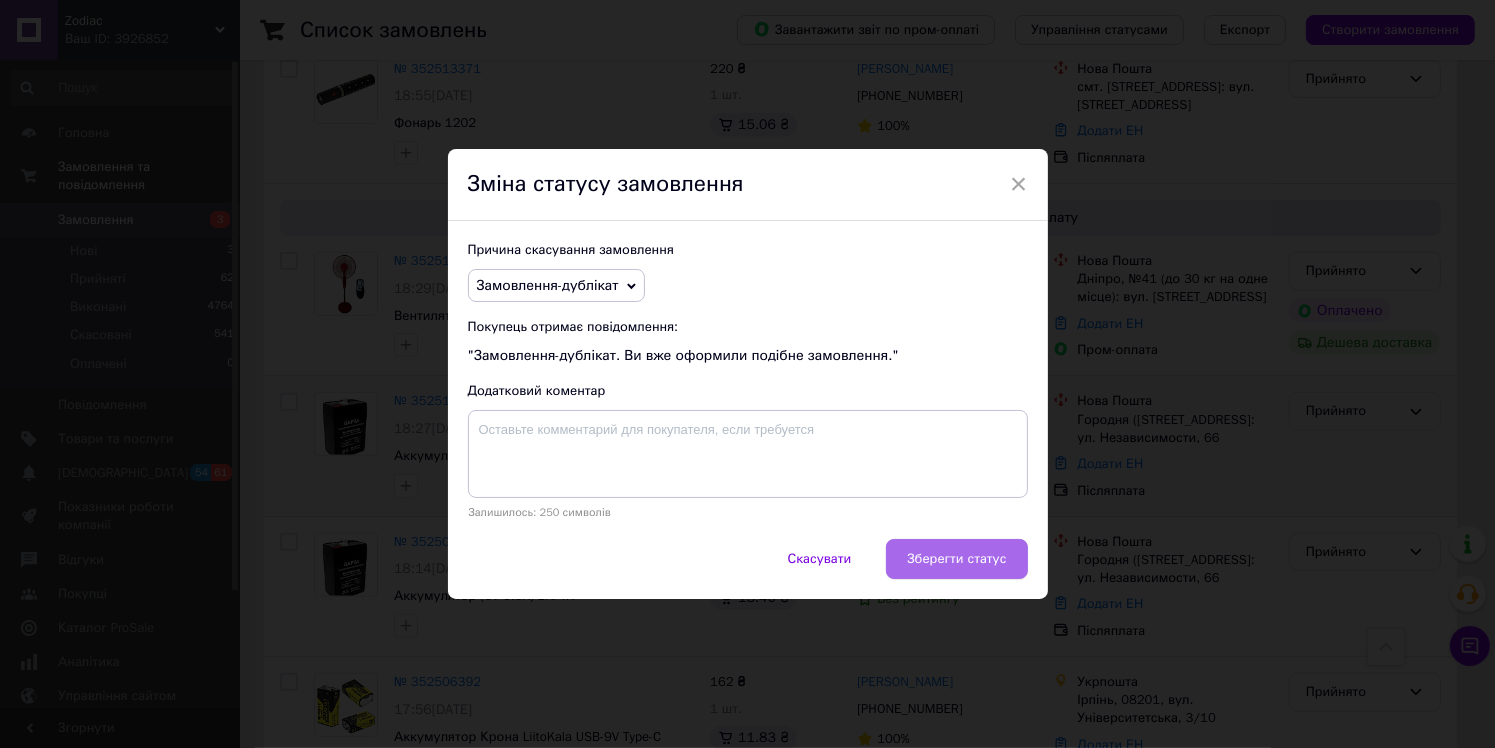 click on "Зберегти статус" at bounding box center (956, 559) 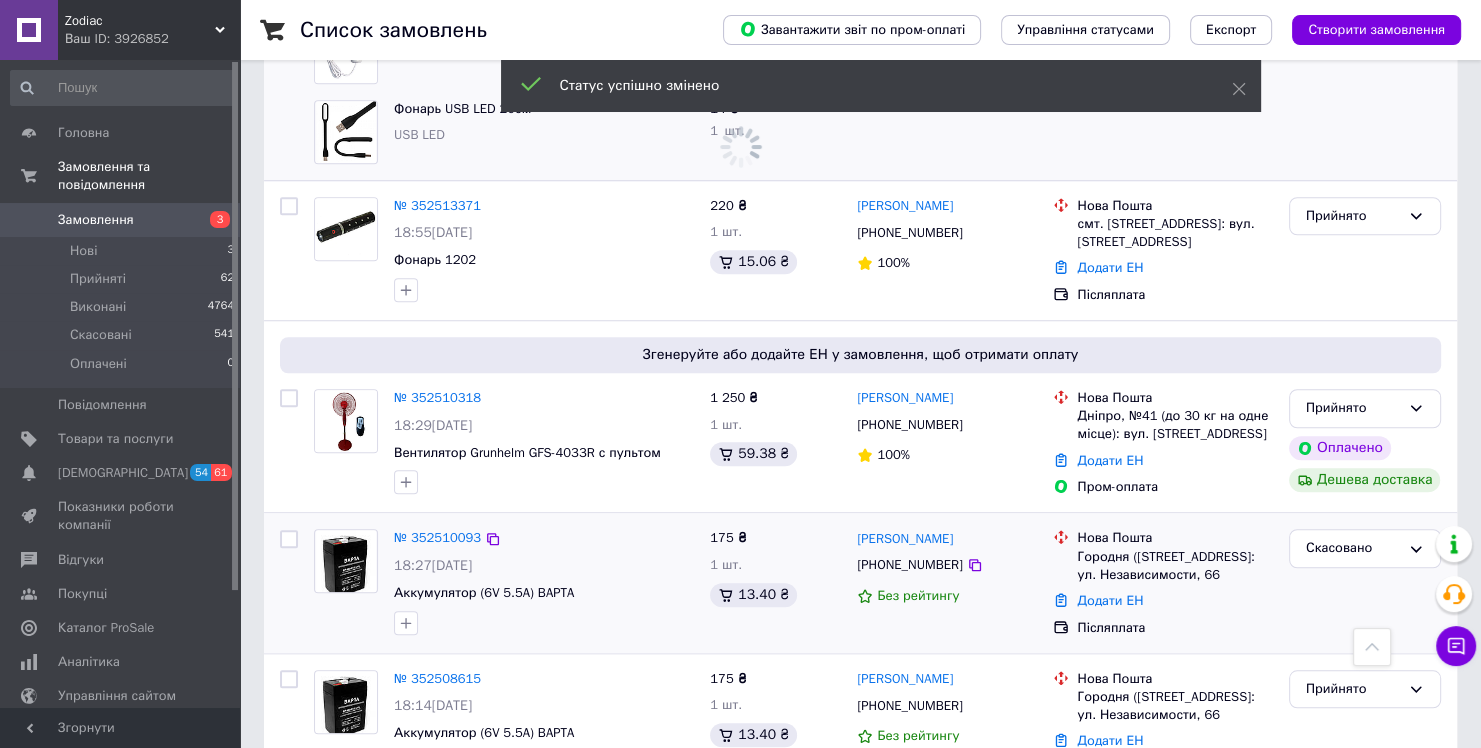 scroll, scrollTop: 1479, scrollLeft: 0, axis: vertical 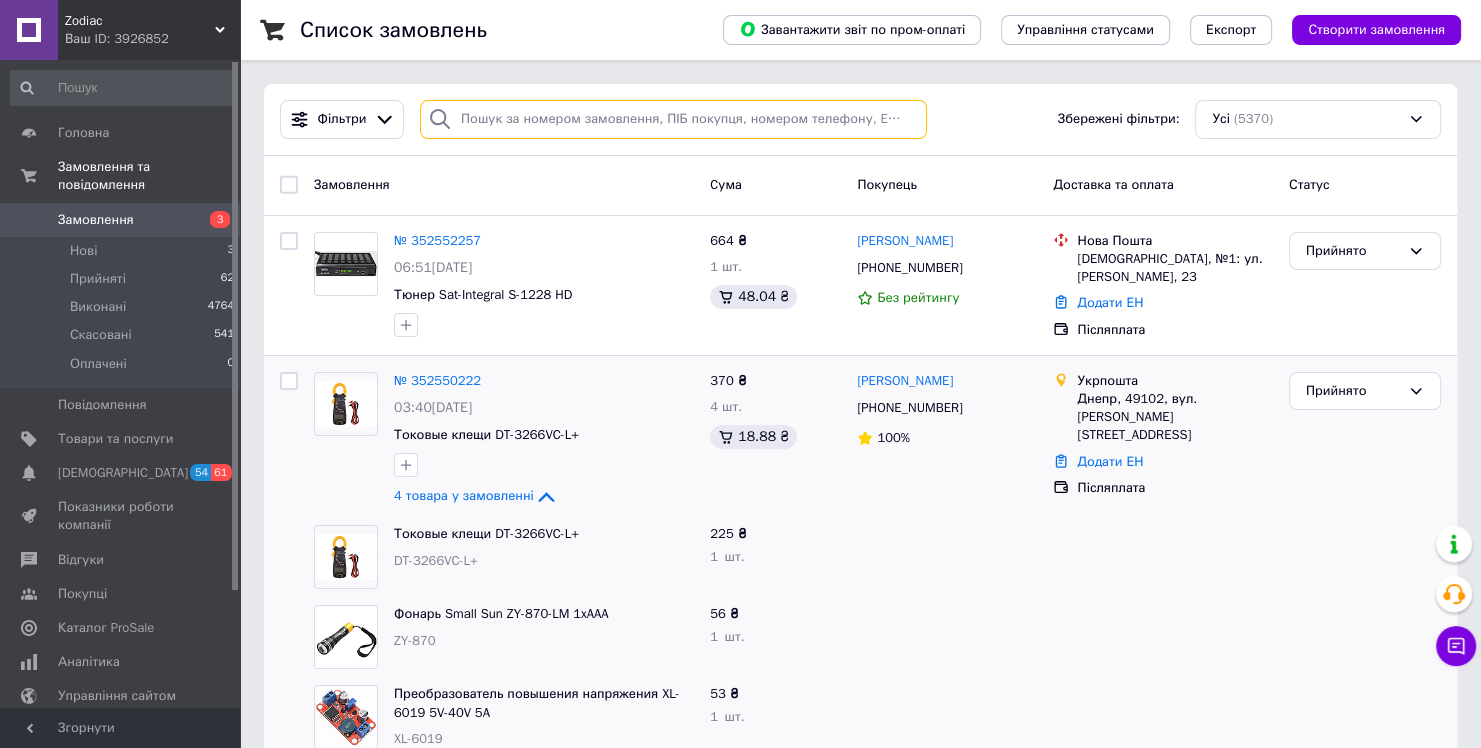 click at bounding box center [673, 119] 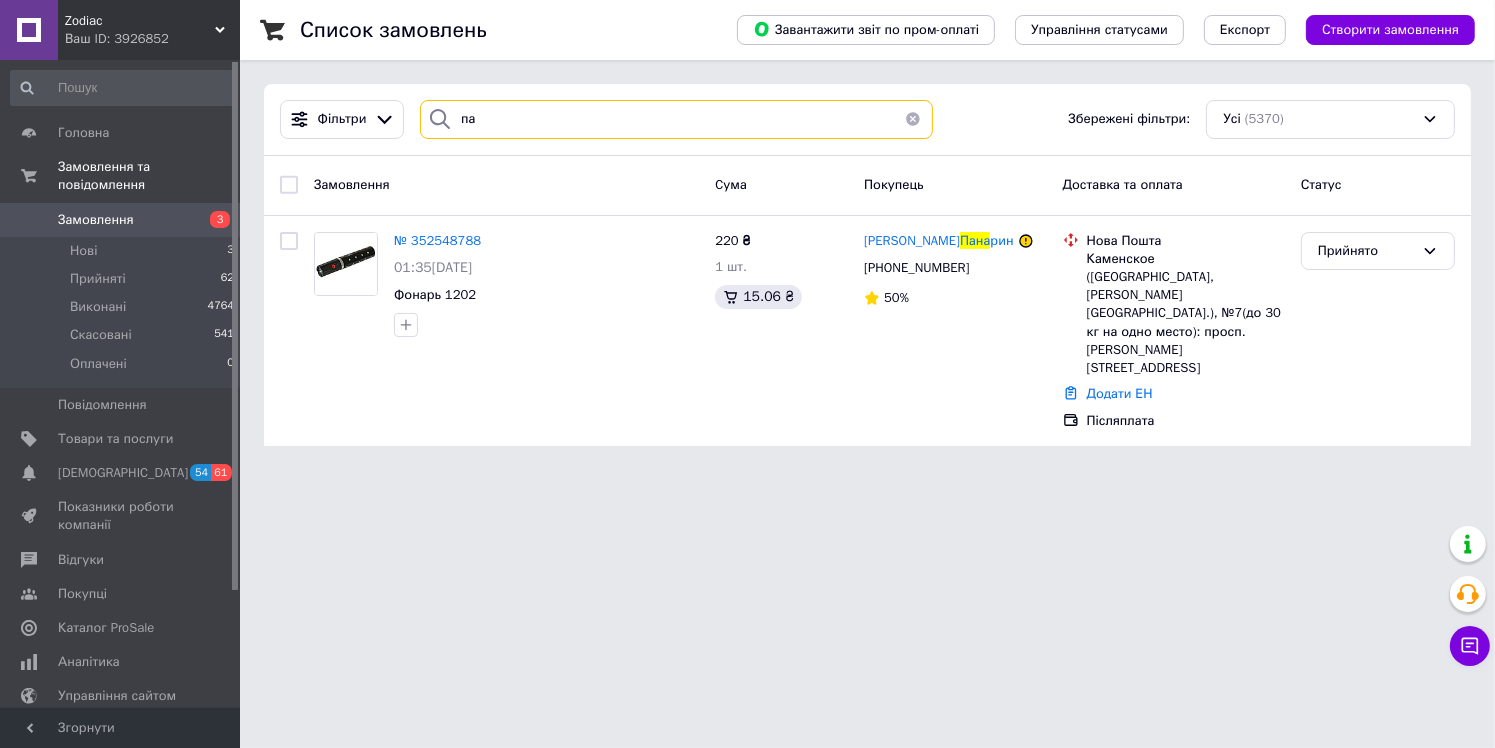 type on "п" 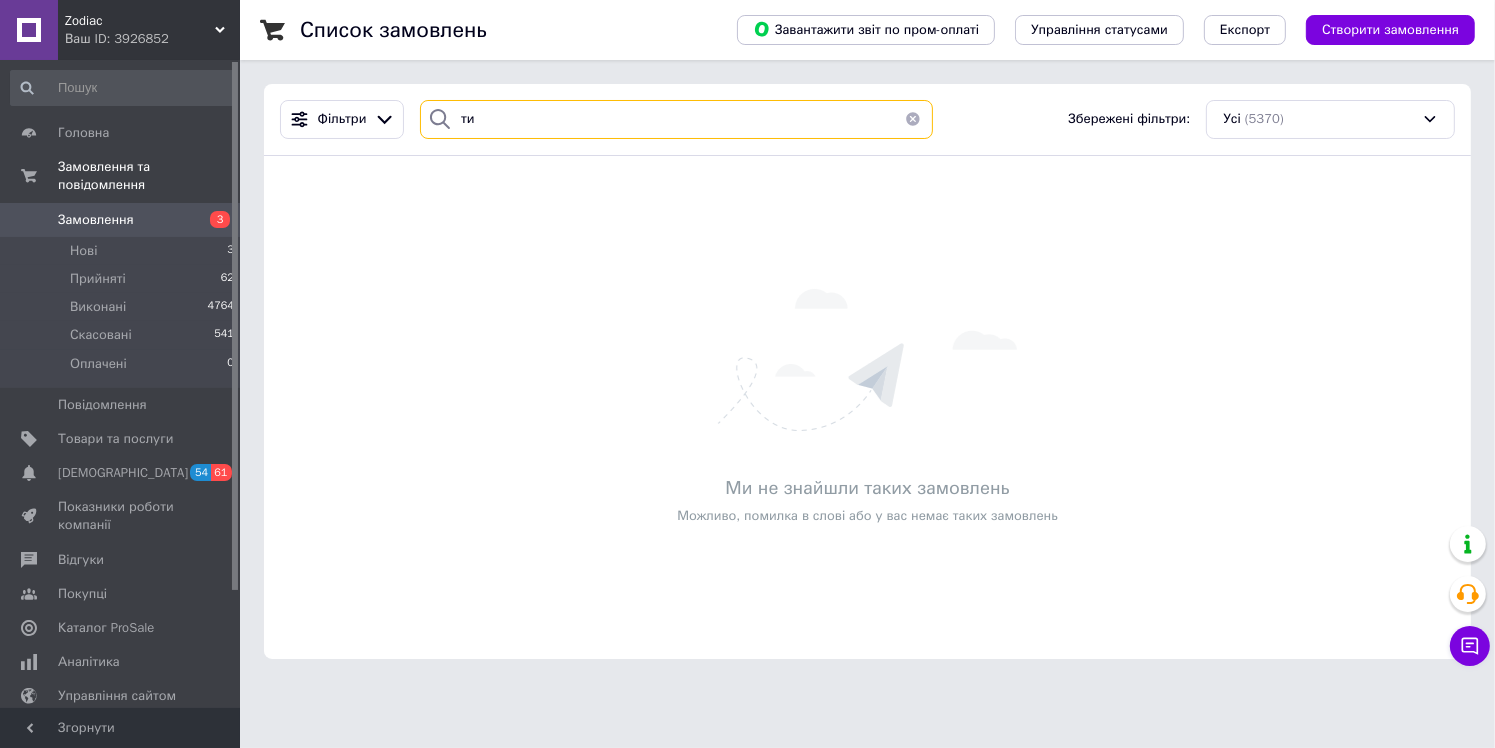 type on "т" 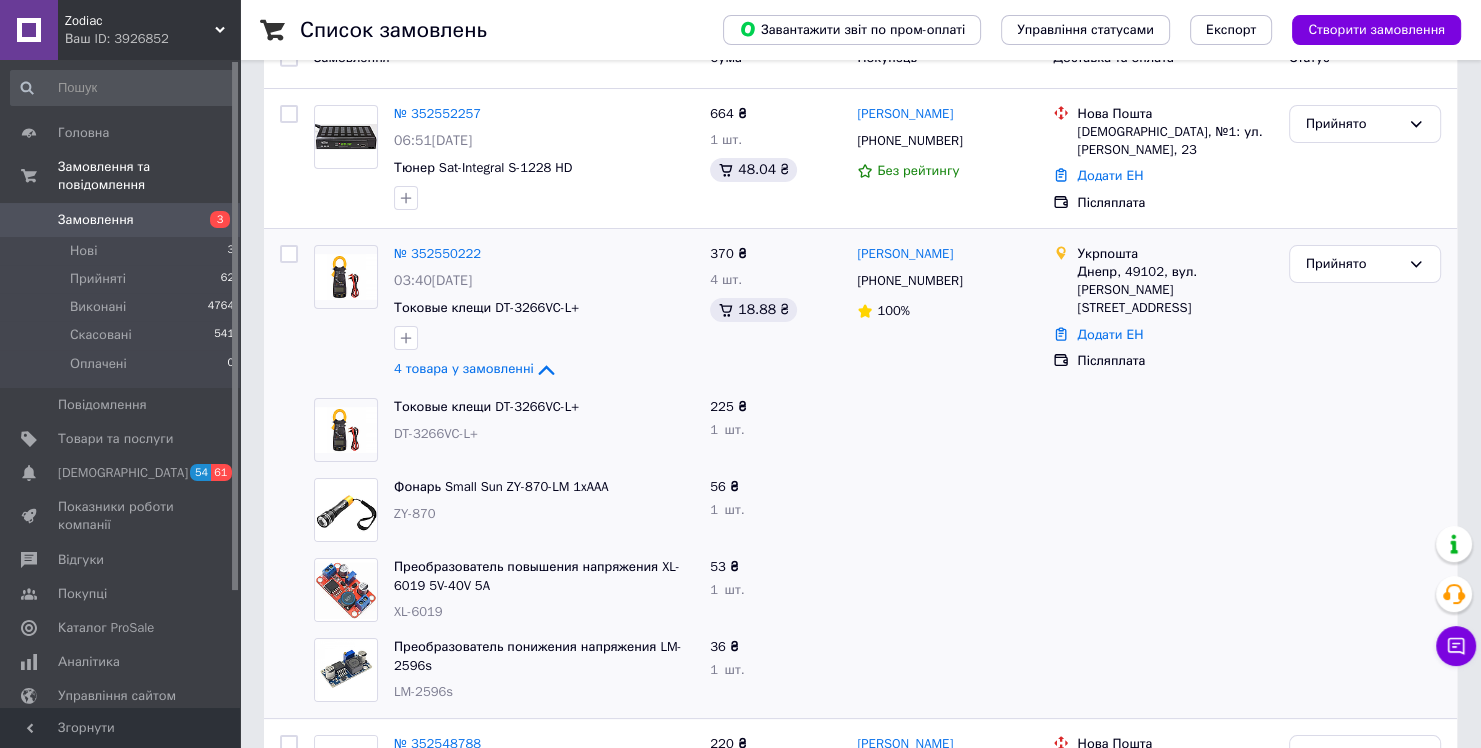 scroll, scrollTop: 400, scrollLeft: 0, axis: vertical 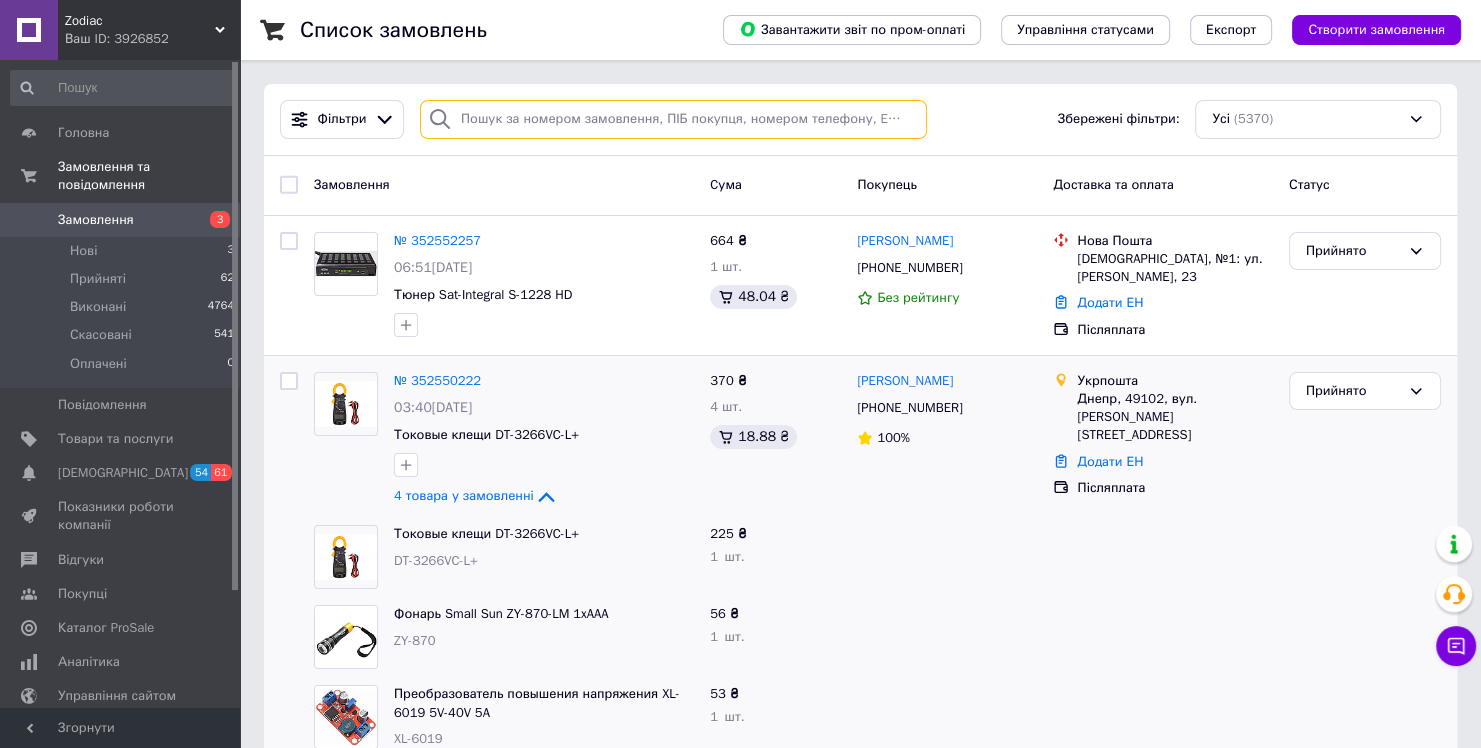 click at bounding box center [673, 119] 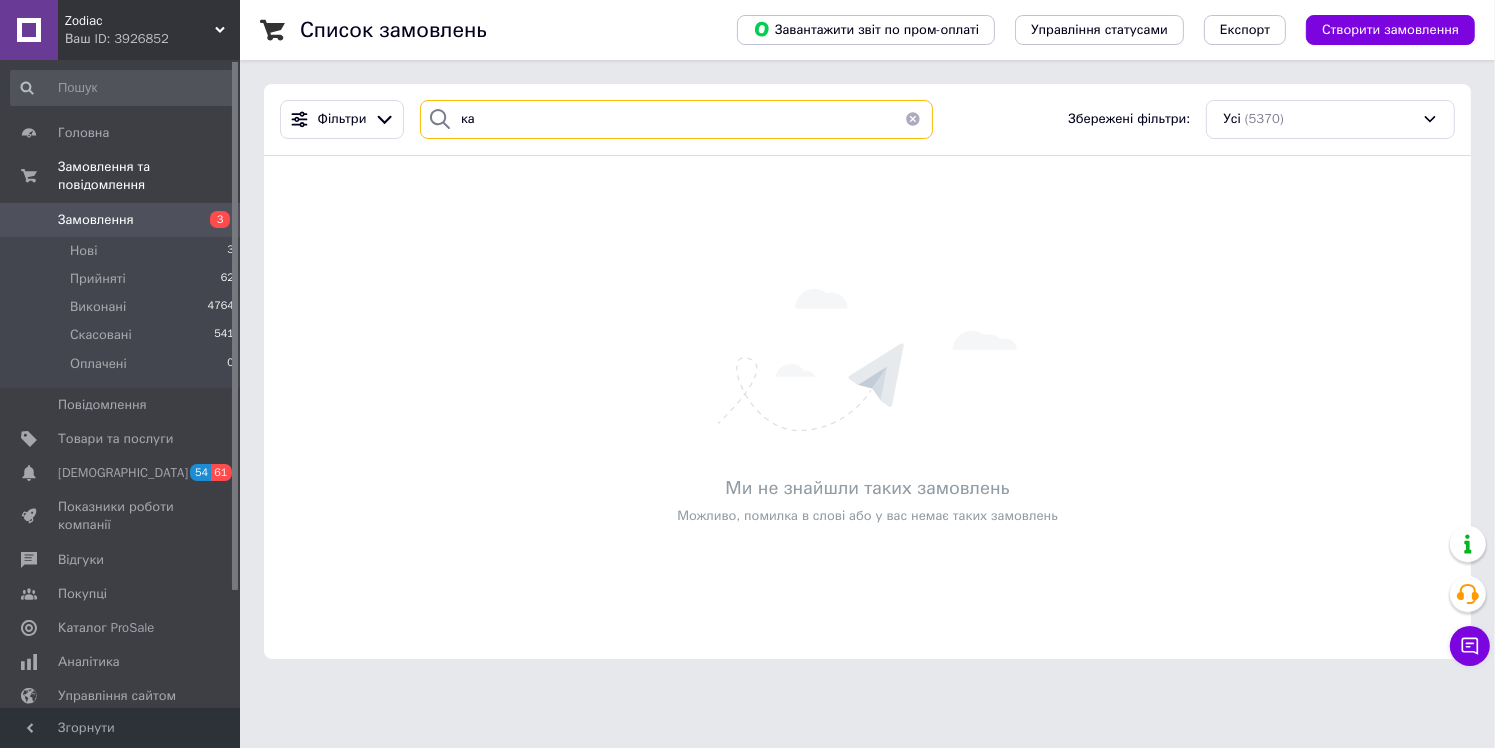 type on "к" 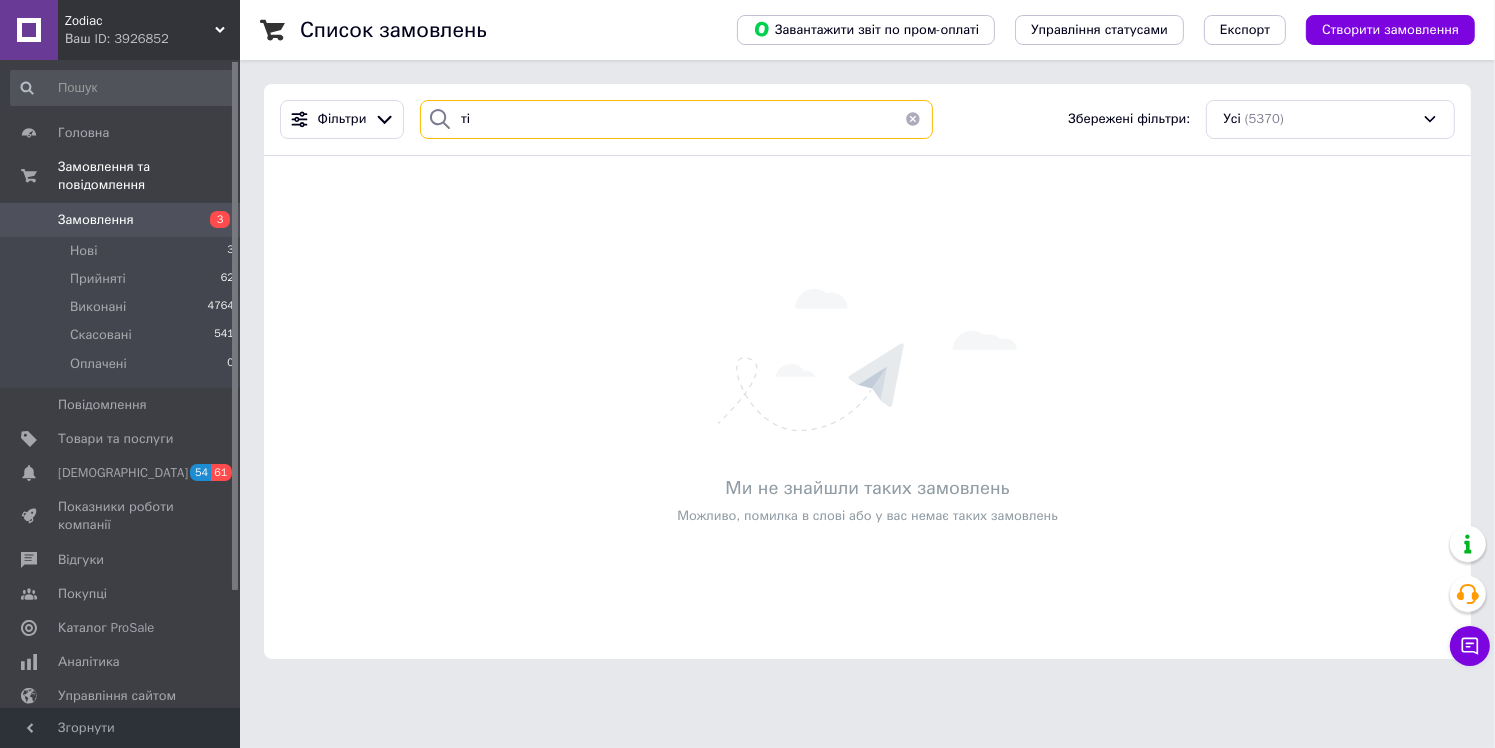 type on "т" 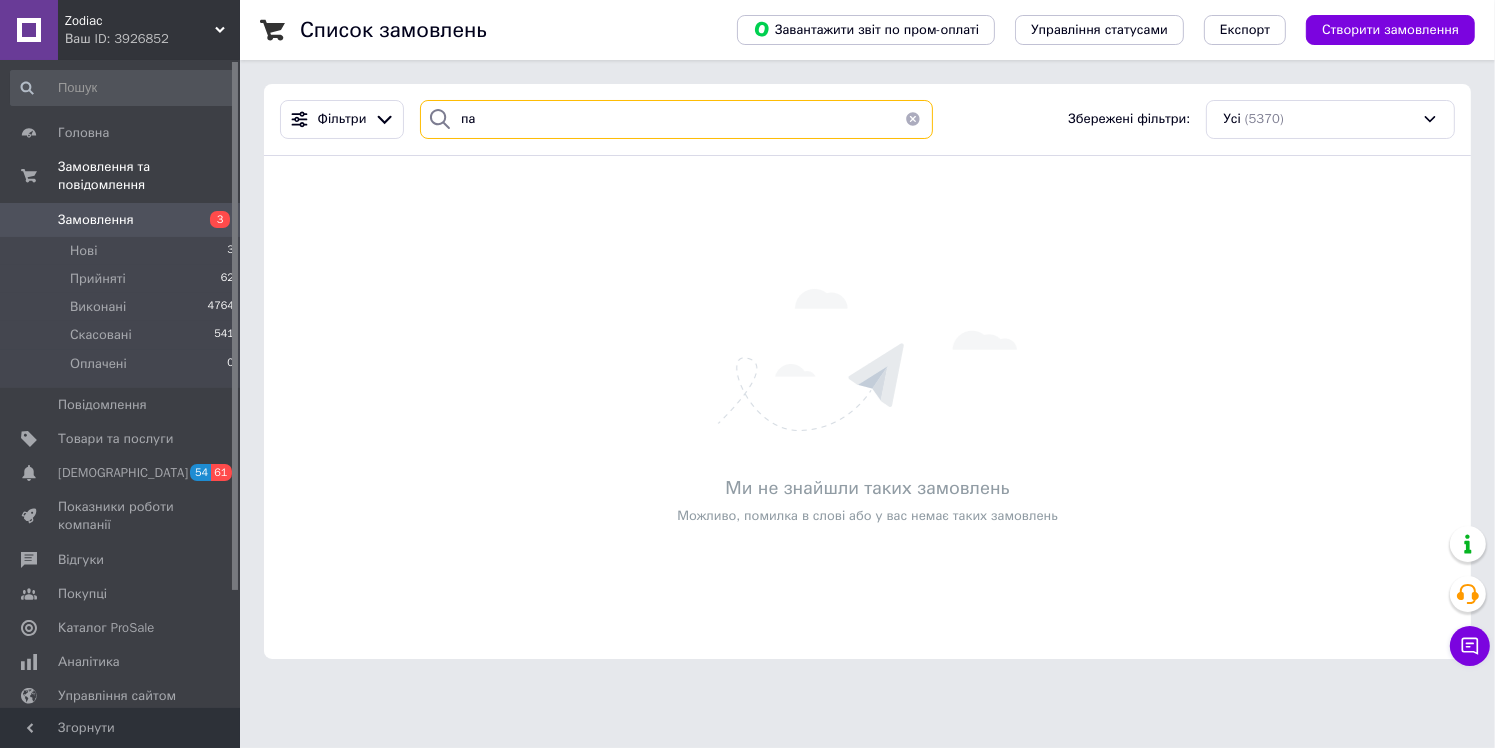 type on "п" 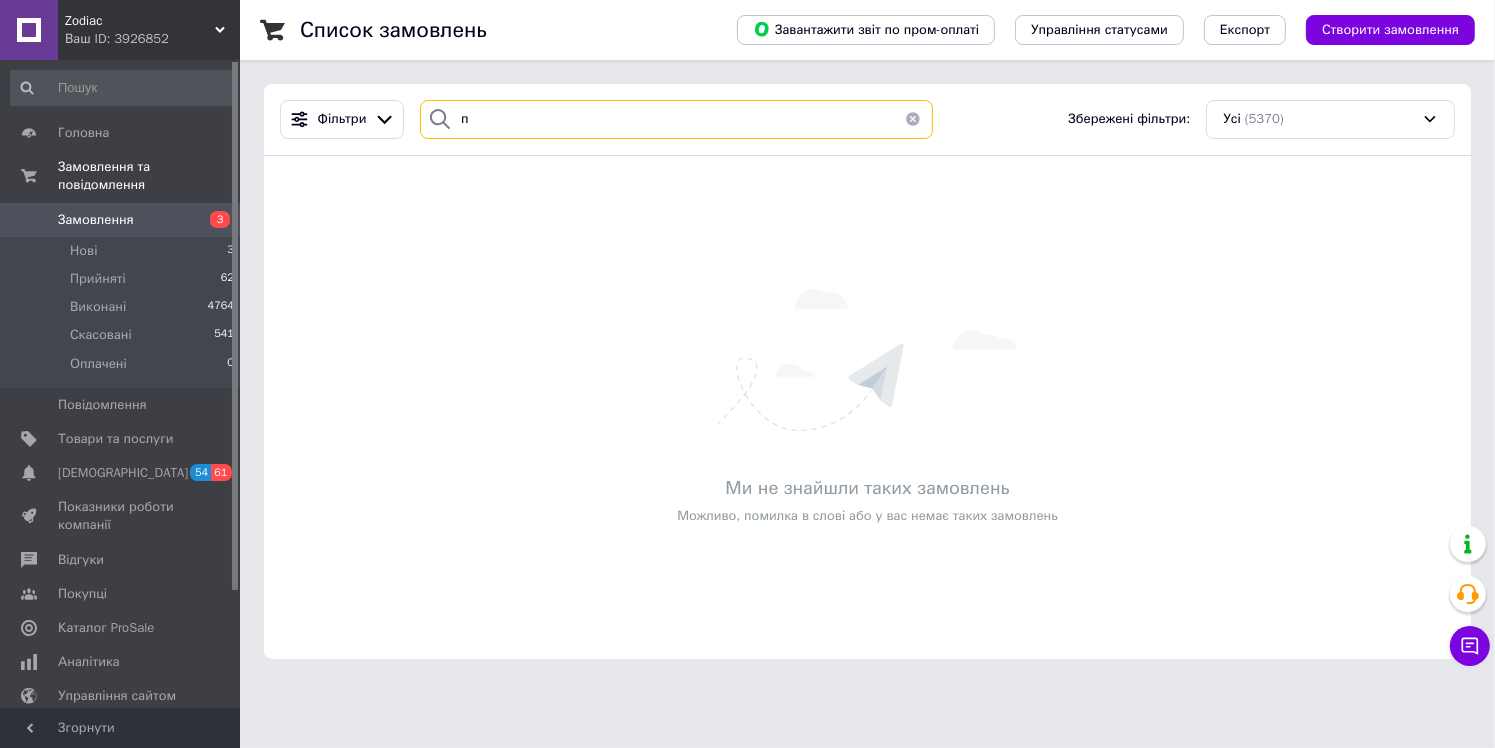 type 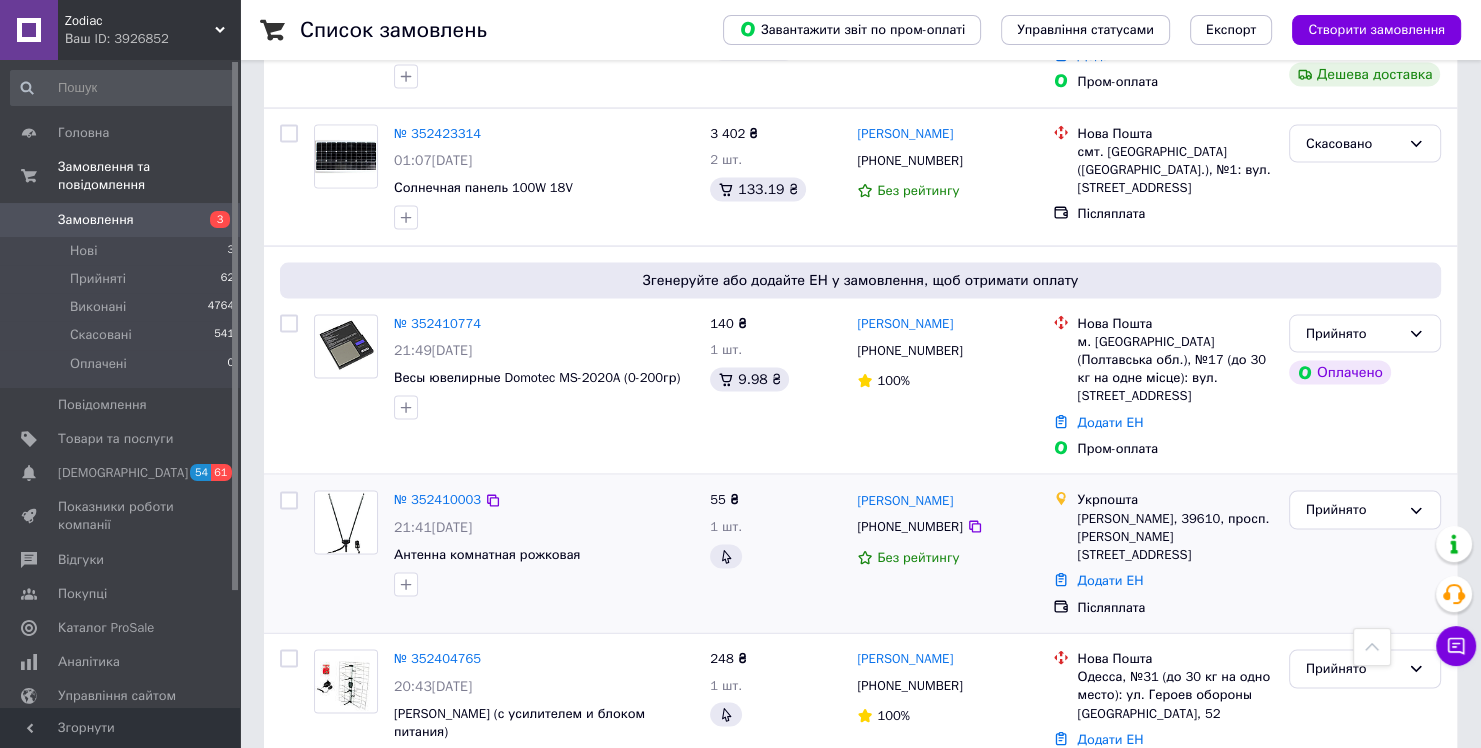 scroll, scrollTop: 3852, scrollLeft: 0, axis: vertical 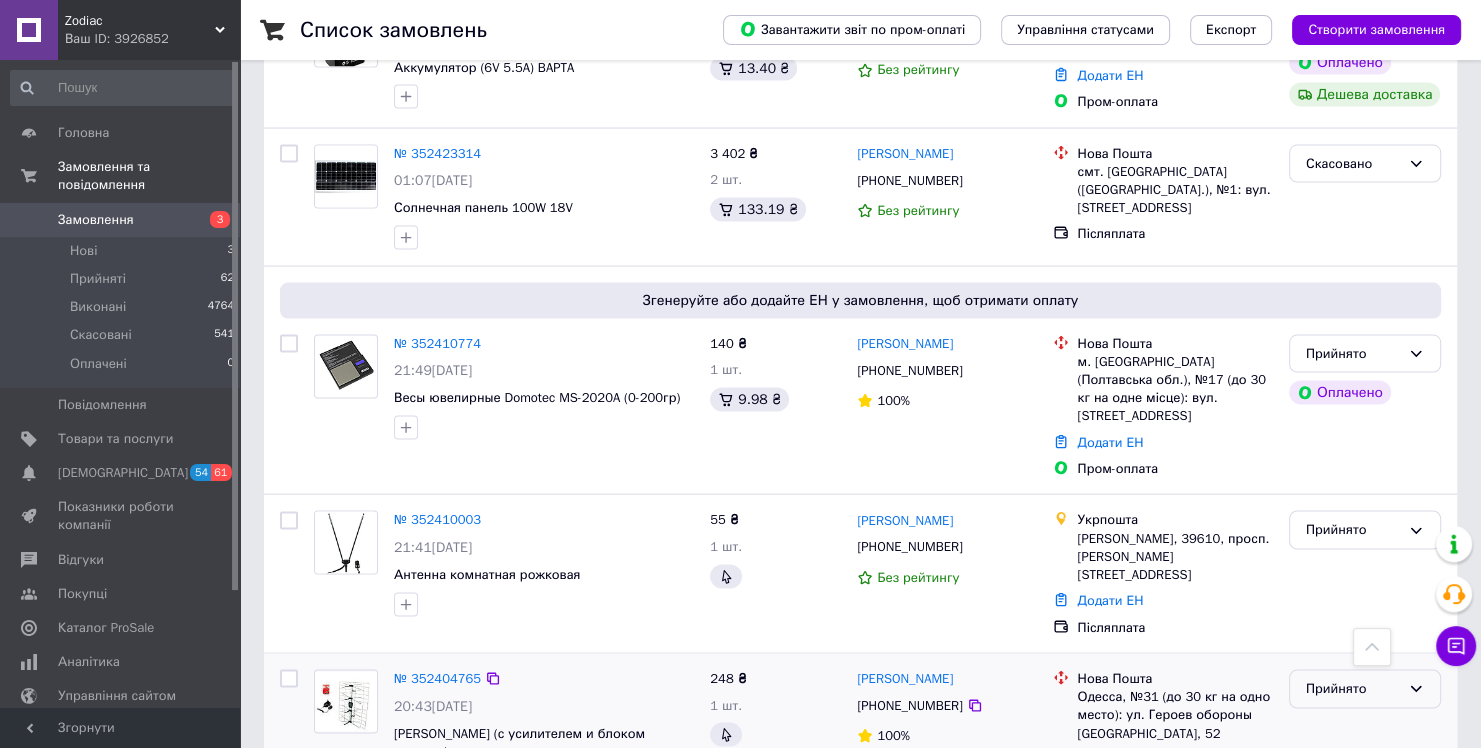 click on "Прийнято" at bounding box center (1353, 689) 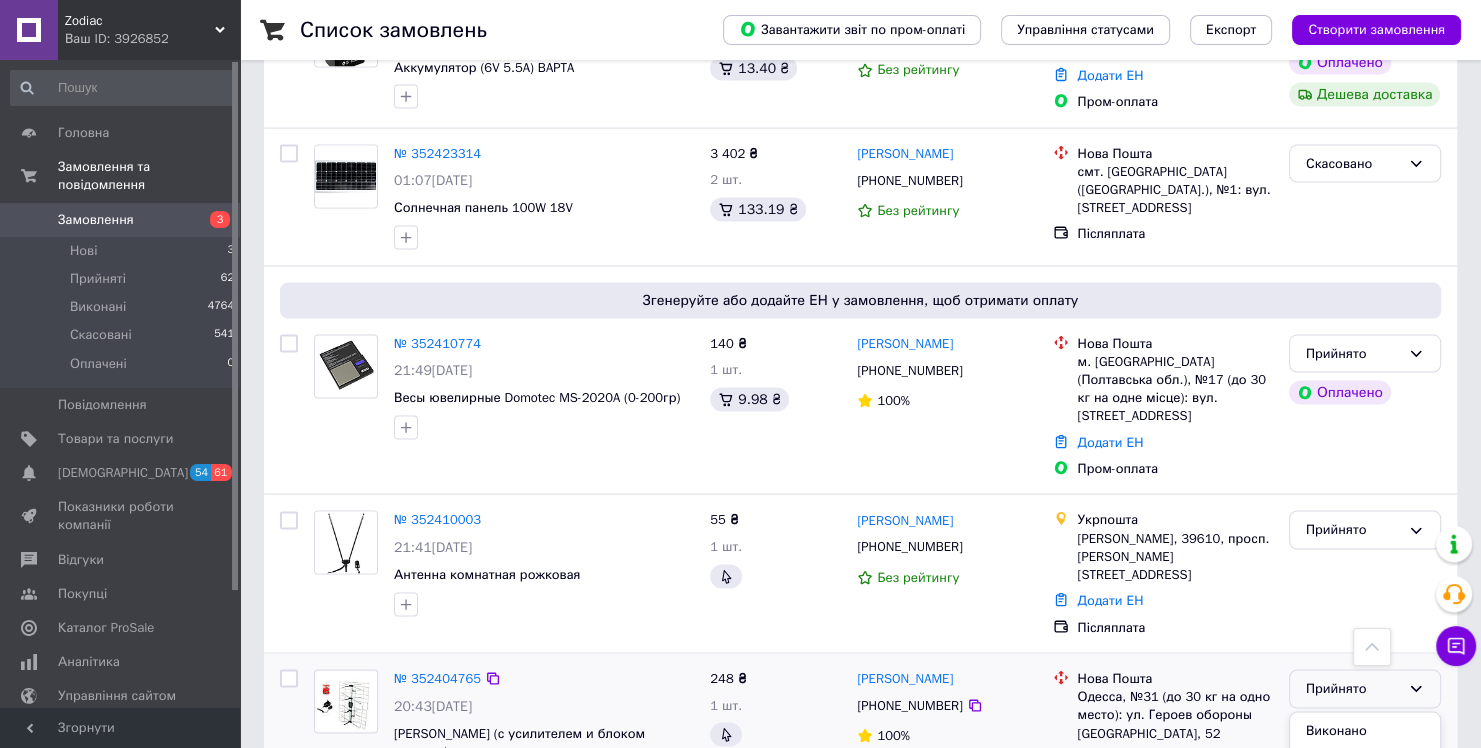 click on "Скасовано" at bounding box center (1365, 767) 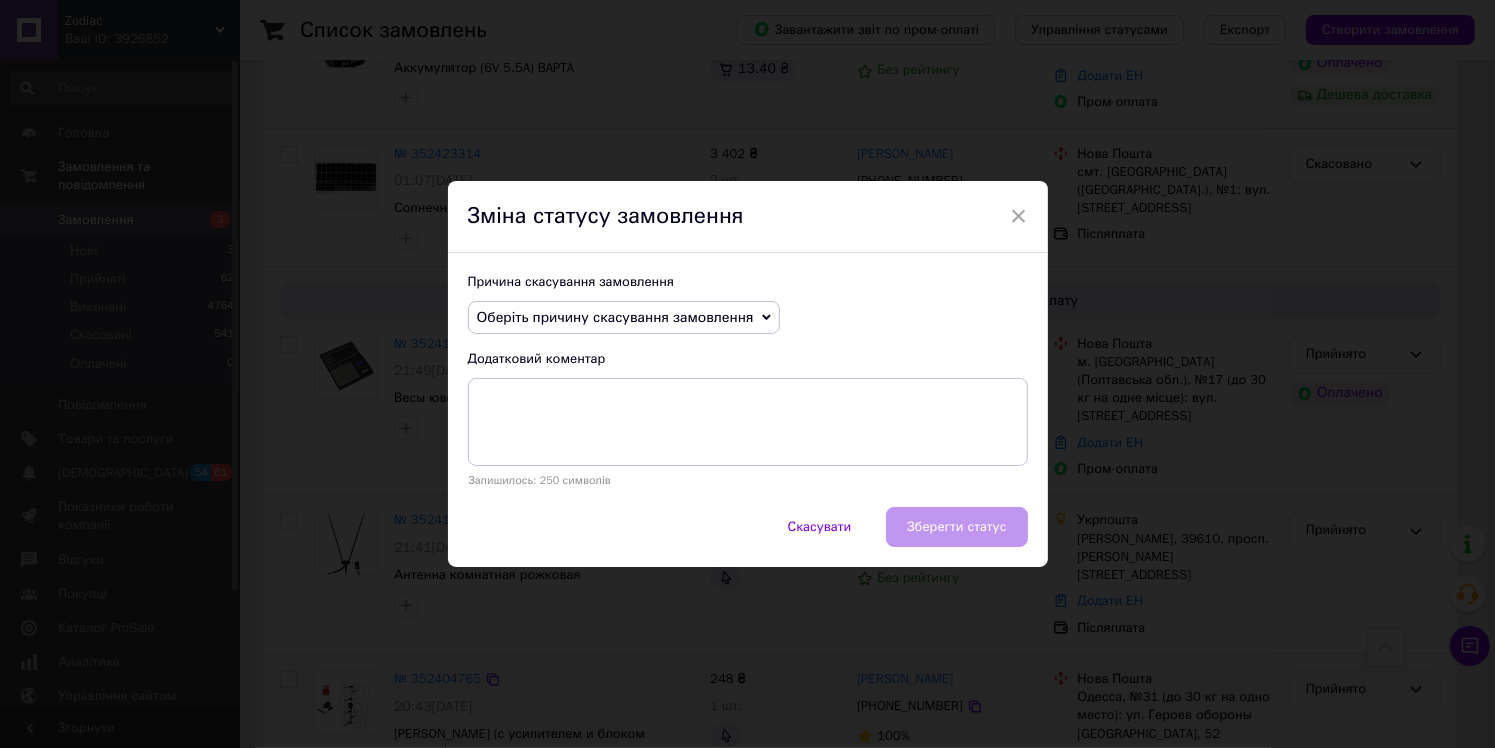 click on "Оберіть причину скасування замовлення" at bounding box center [615, 317] 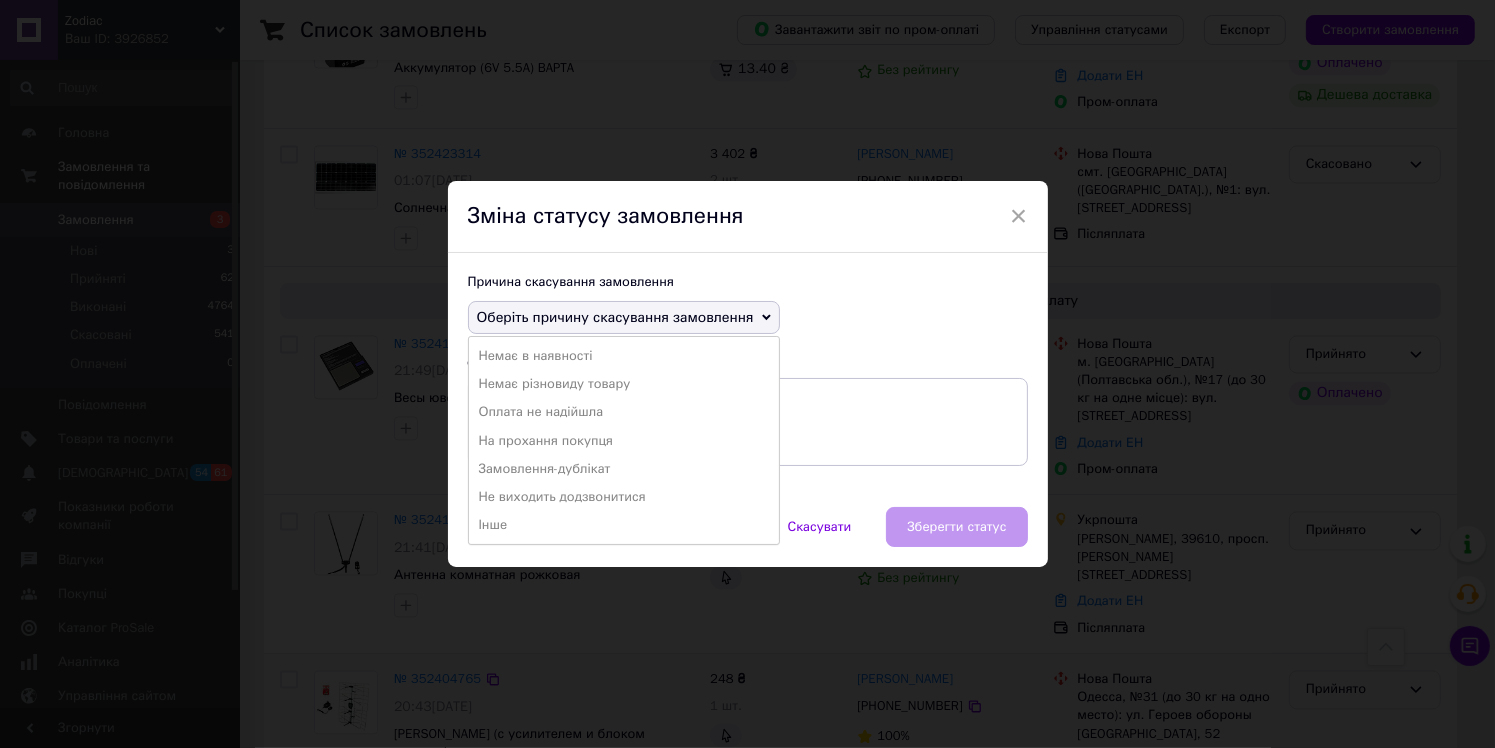 drag, startPoint x: 610, startPoint y: 440, endPoint x: 693, endPoint y: 439, distance: 83.00603 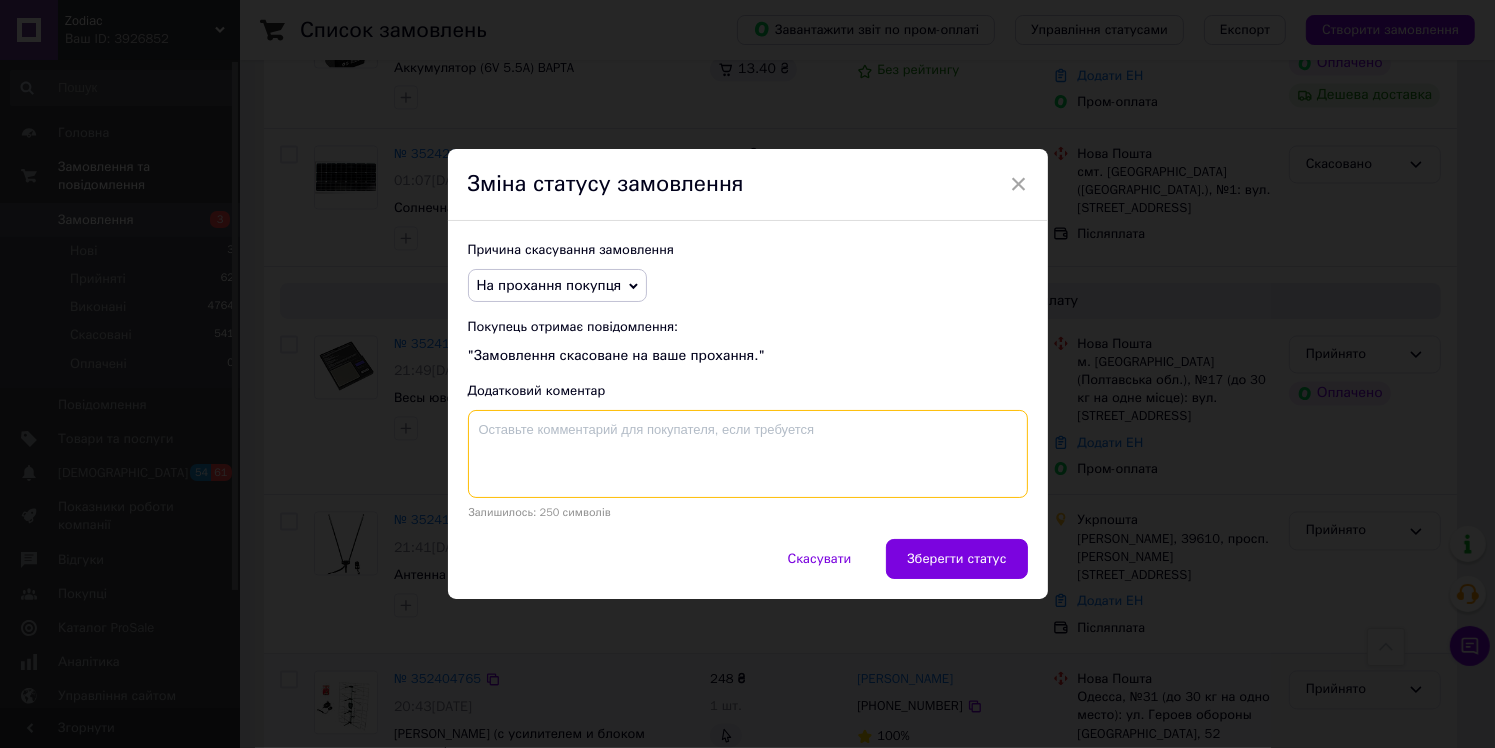 click at bounding box center [748, 454] 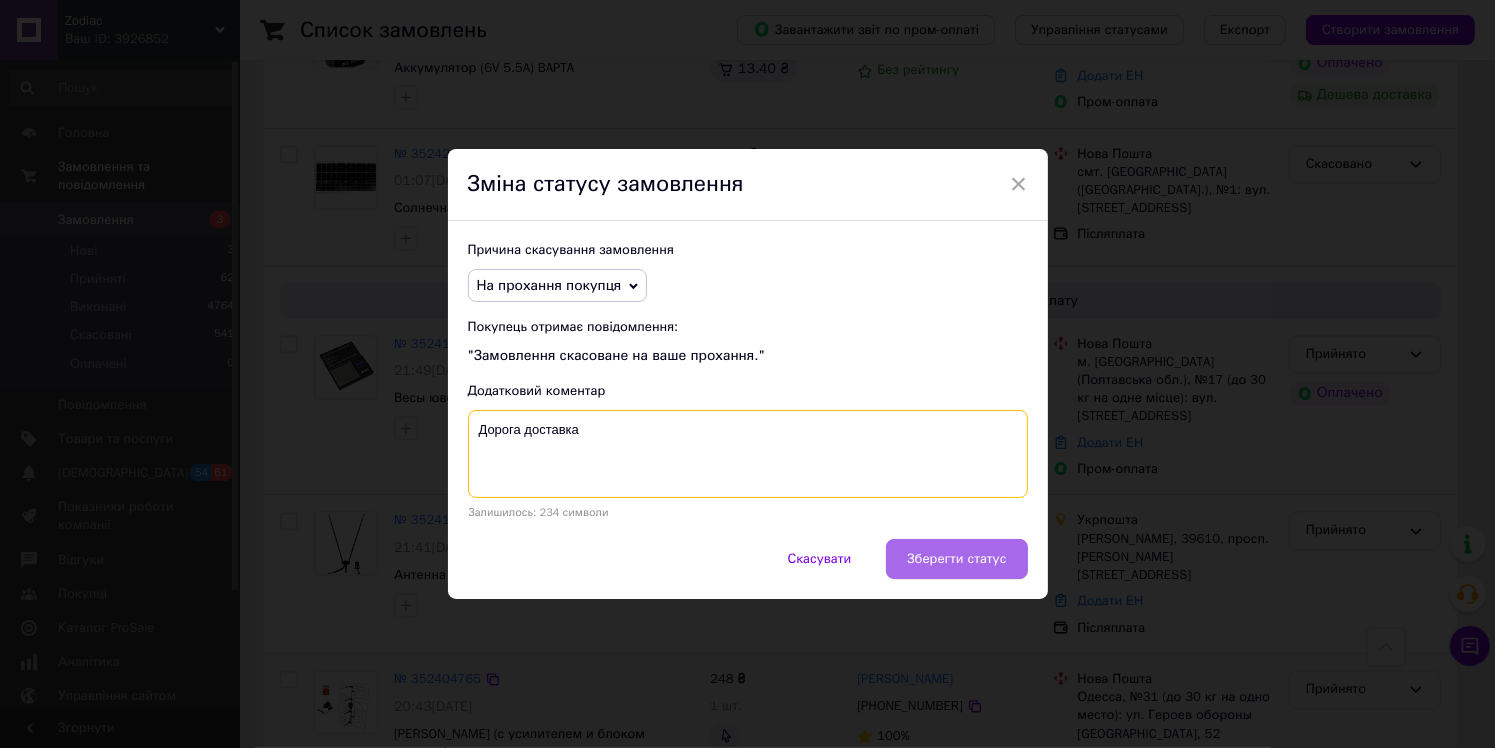 type on "Дорога доставка" 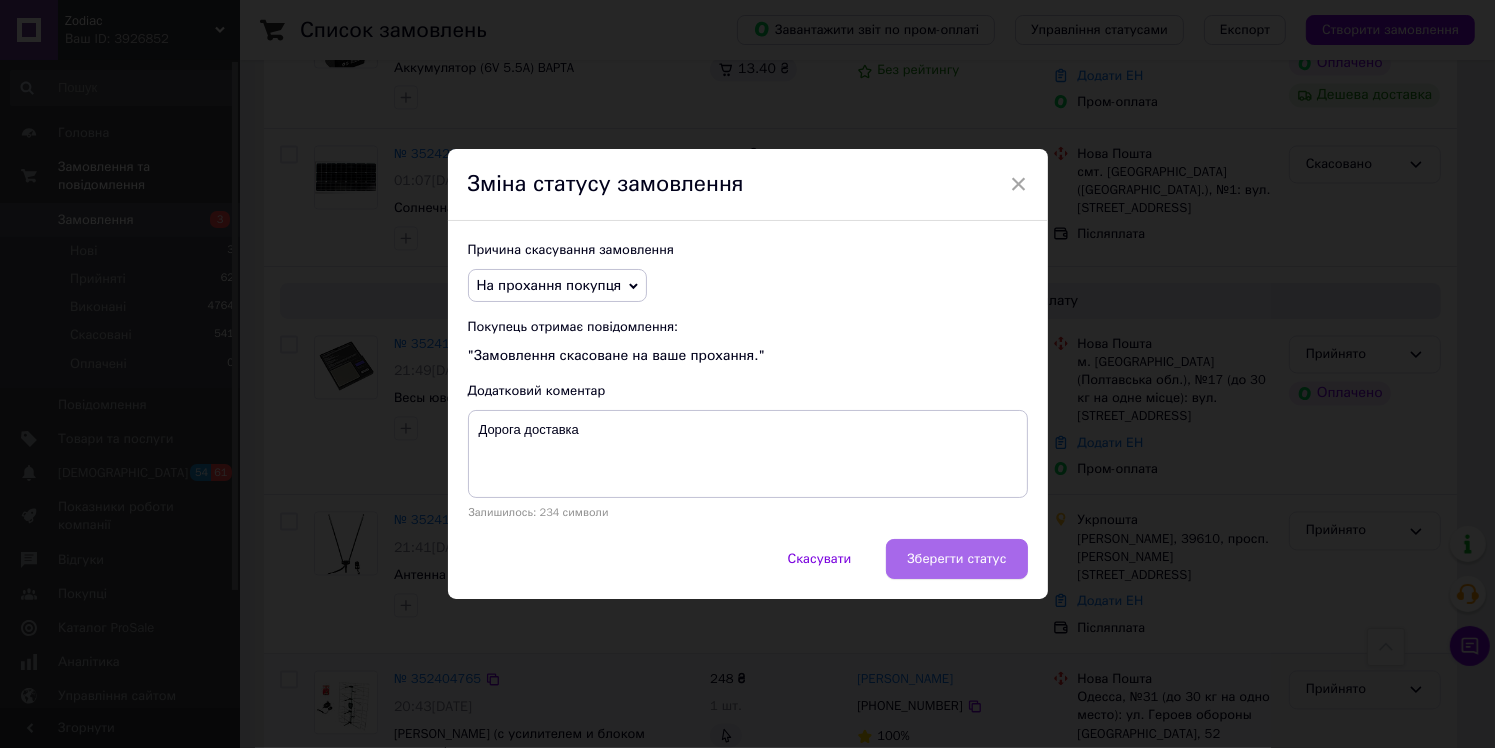 click on "Зберегти статус" at bounding box center [956, 559] 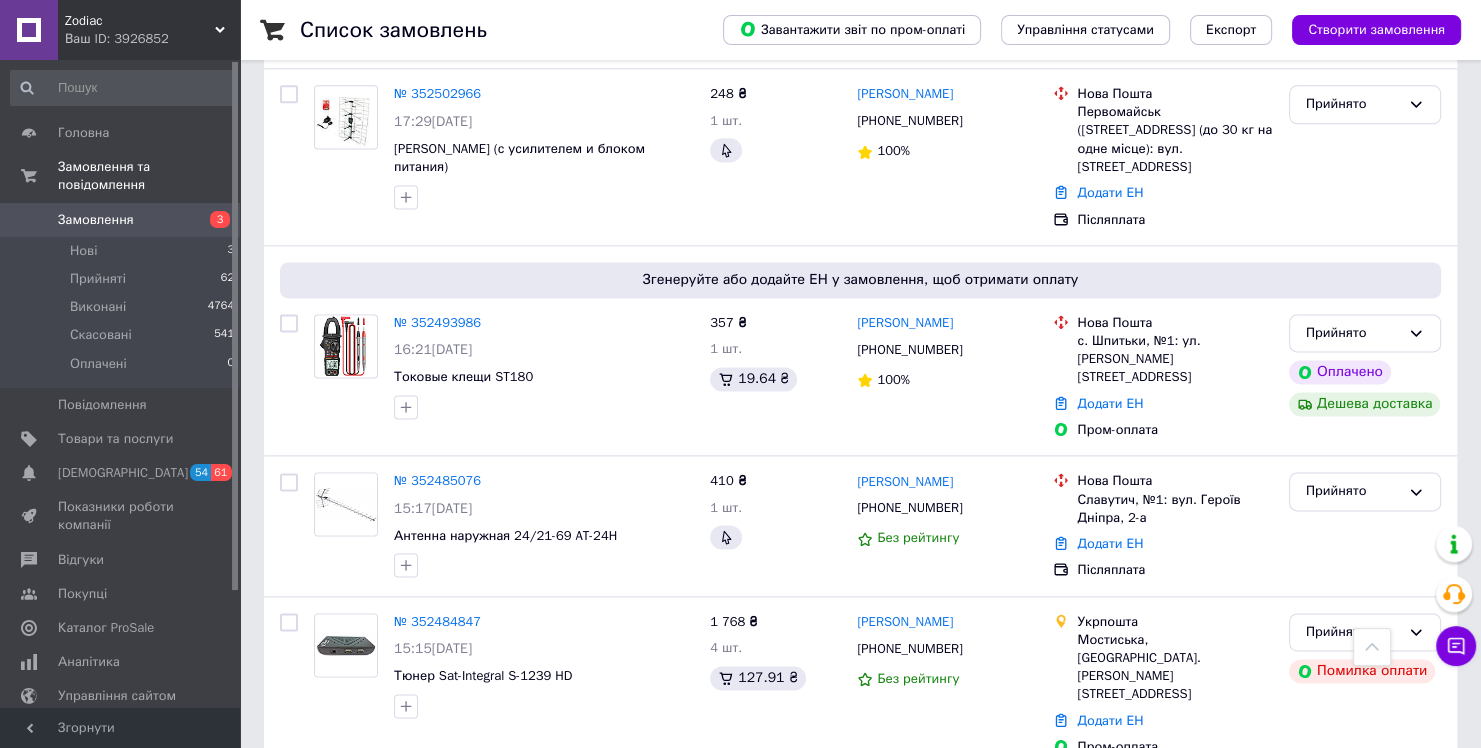 scroll, scrollTop: 2544, scrollLeft: 0, axis: vertical 